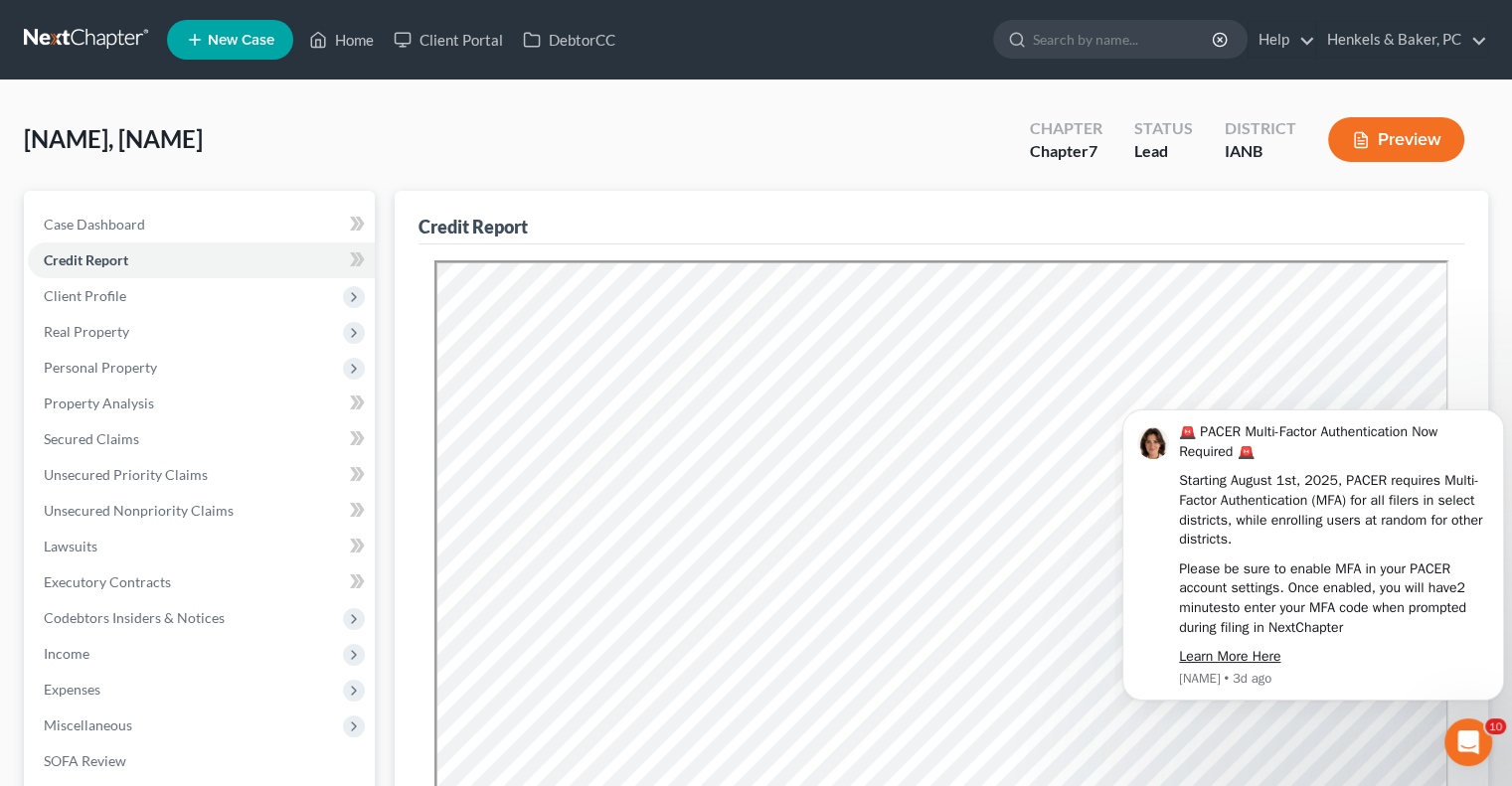 scroll, scrollTop: 0, scrollLeft: 0, axis: both 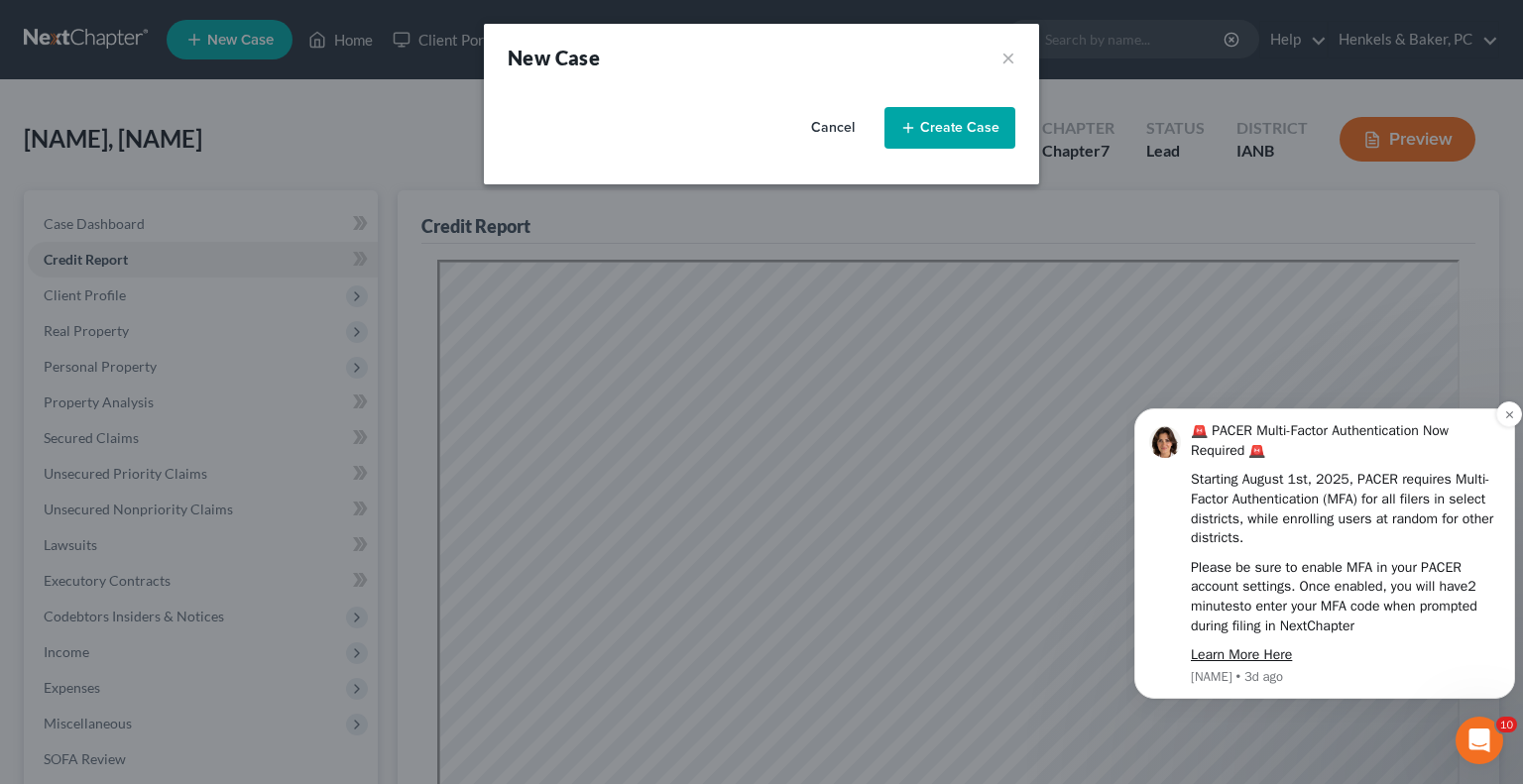 select on "29" 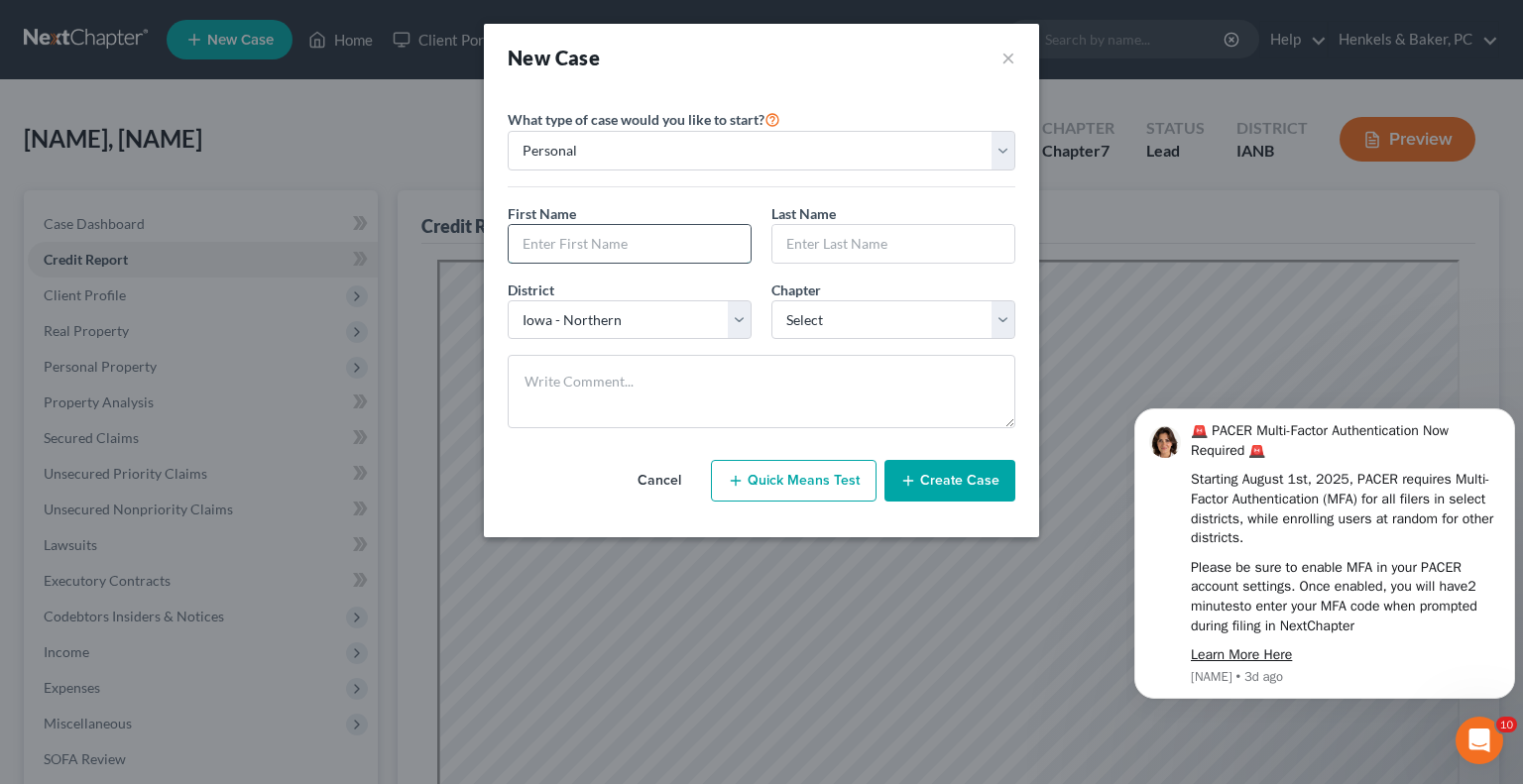 click at bounding box center [630, 244] 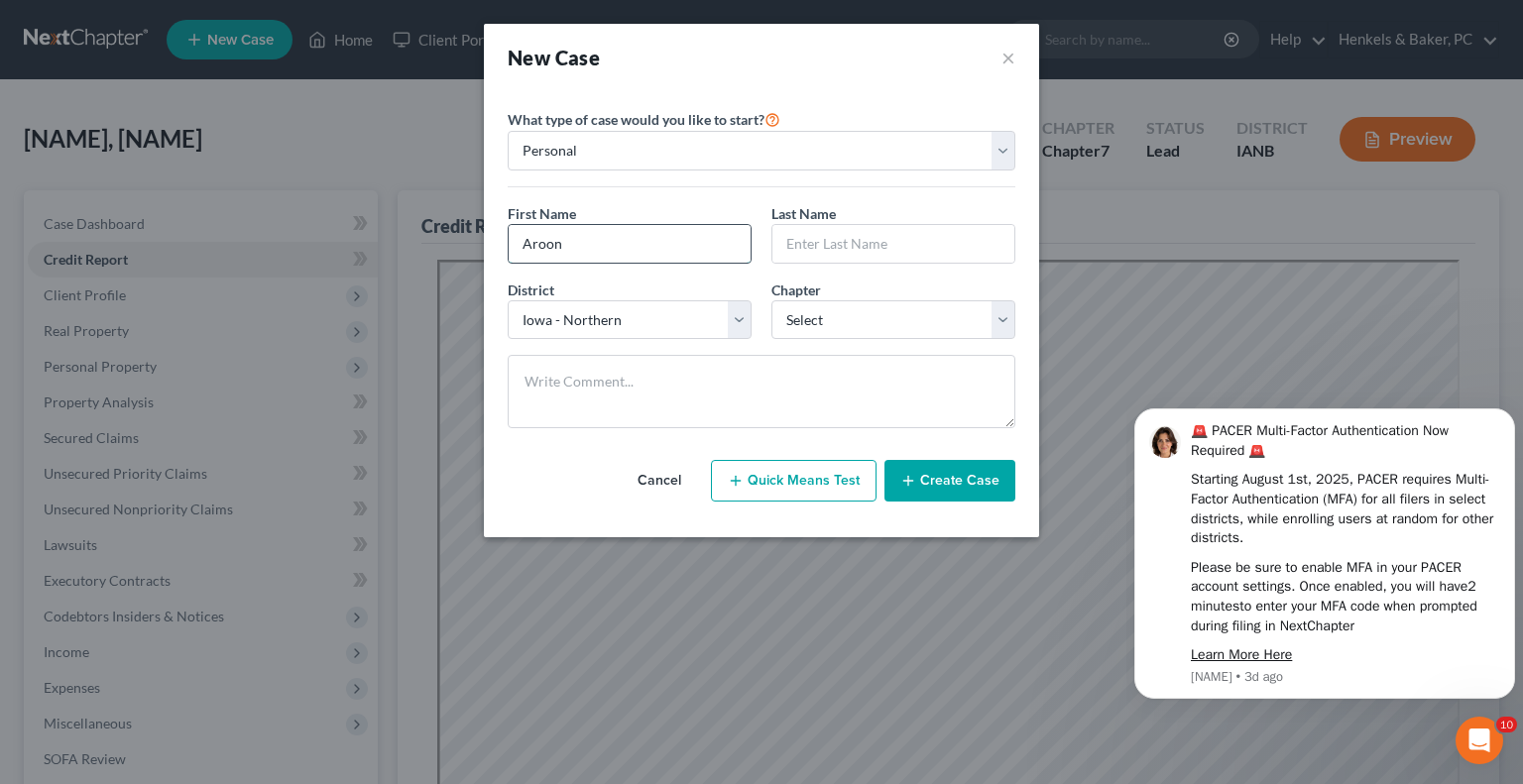 type on "Aroon" 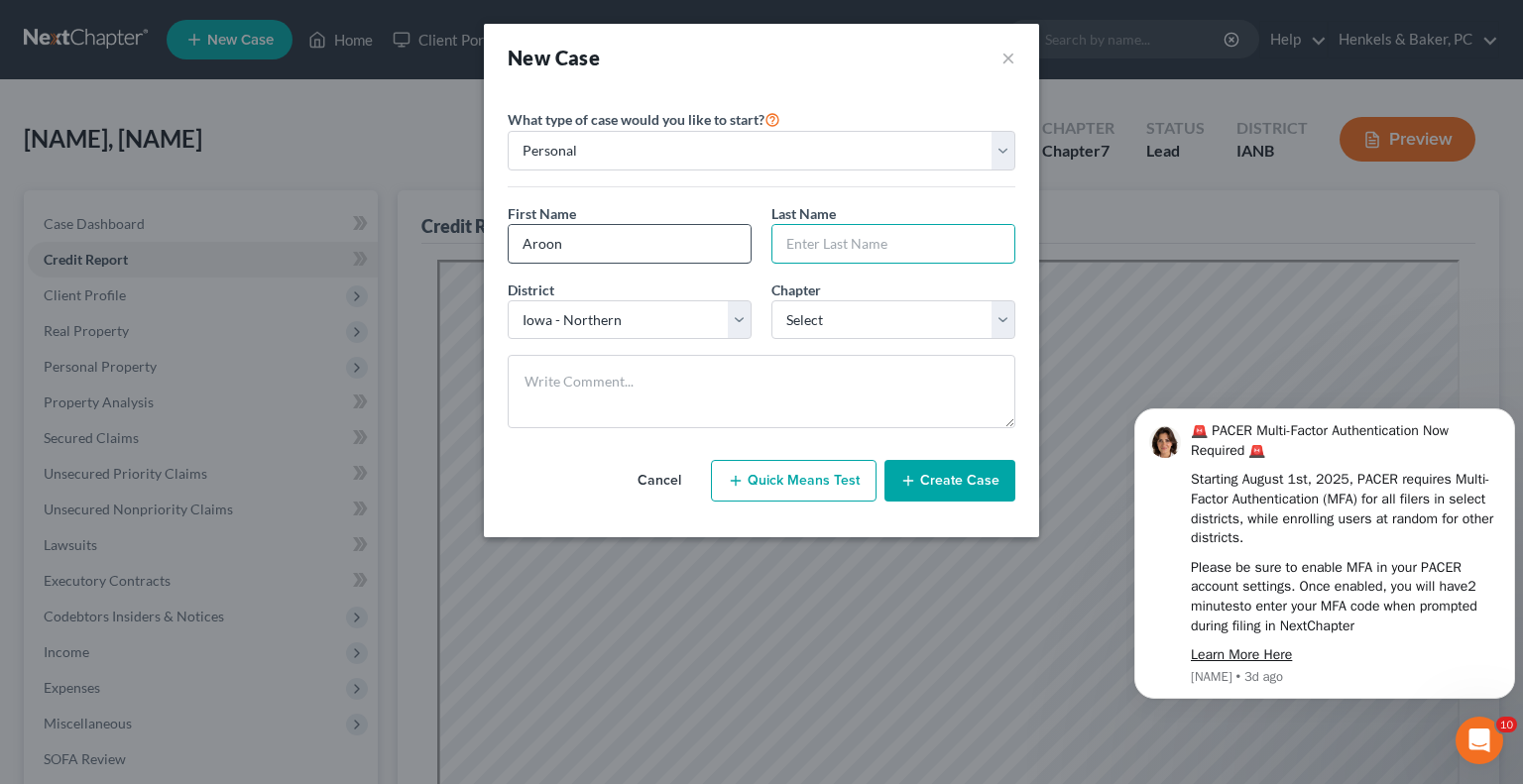 paste on "[LAST_NAME]" 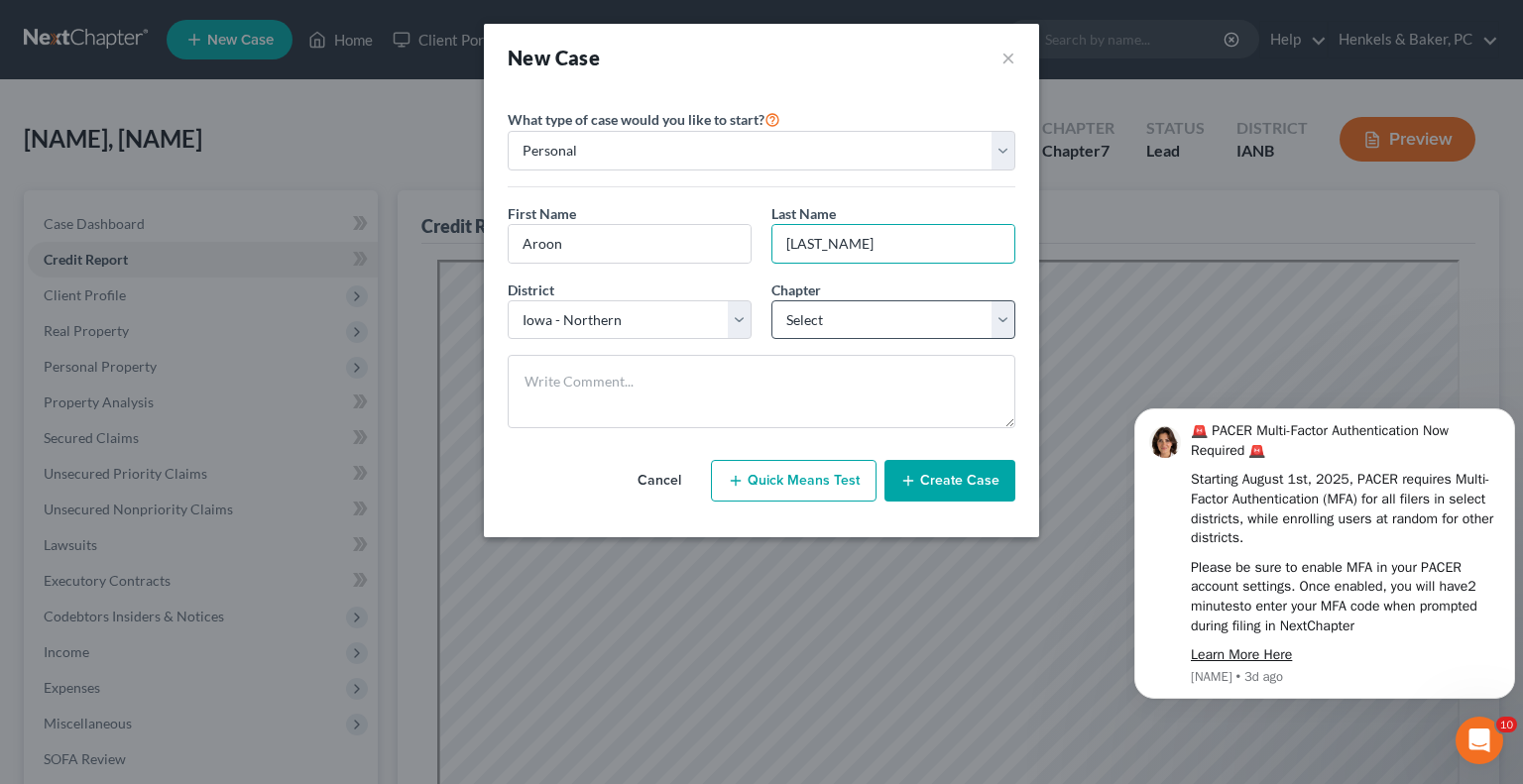 type on "[LAST_NAME]" 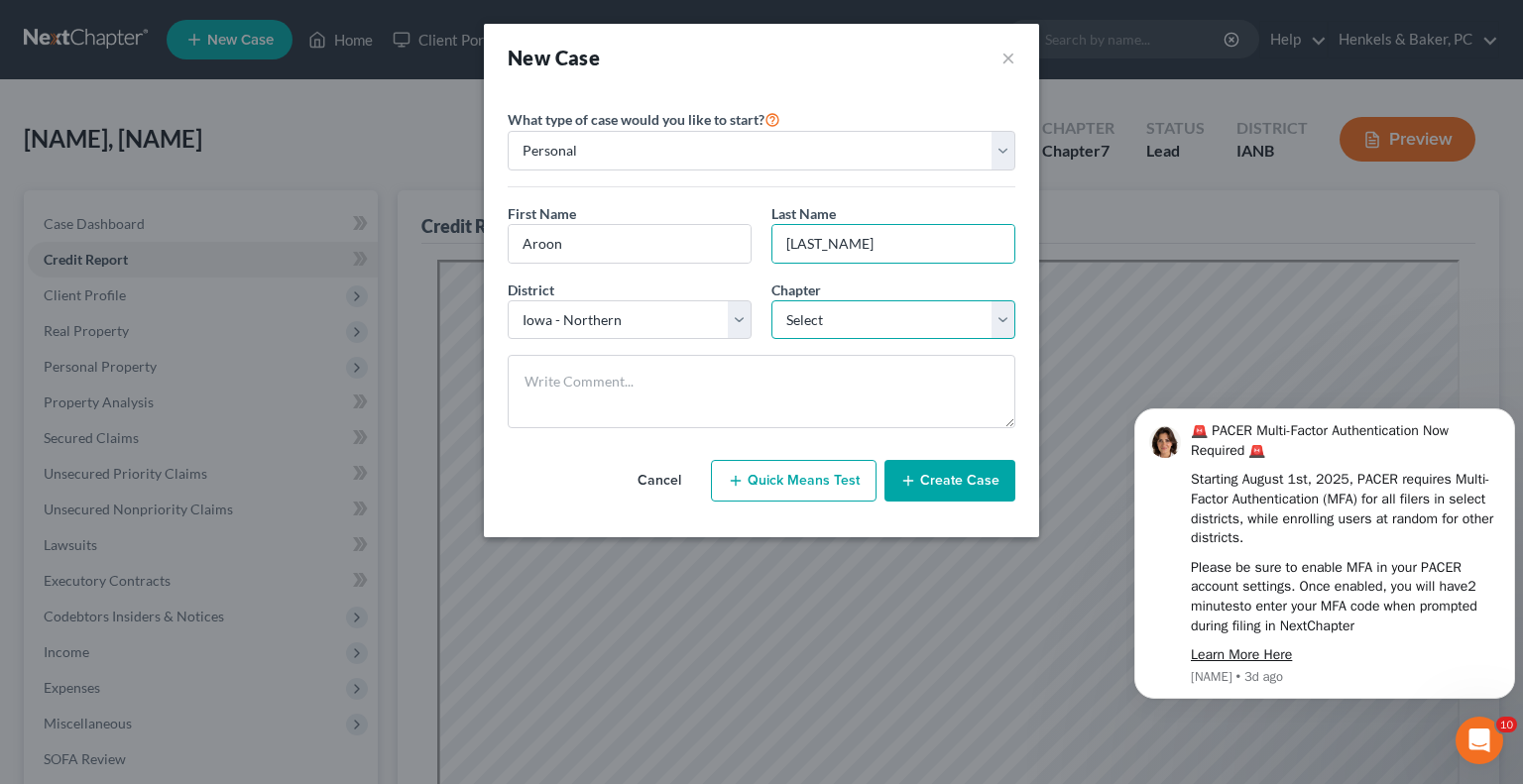 click on "Select 7 11 12 13" at bounding box center [893, 320] 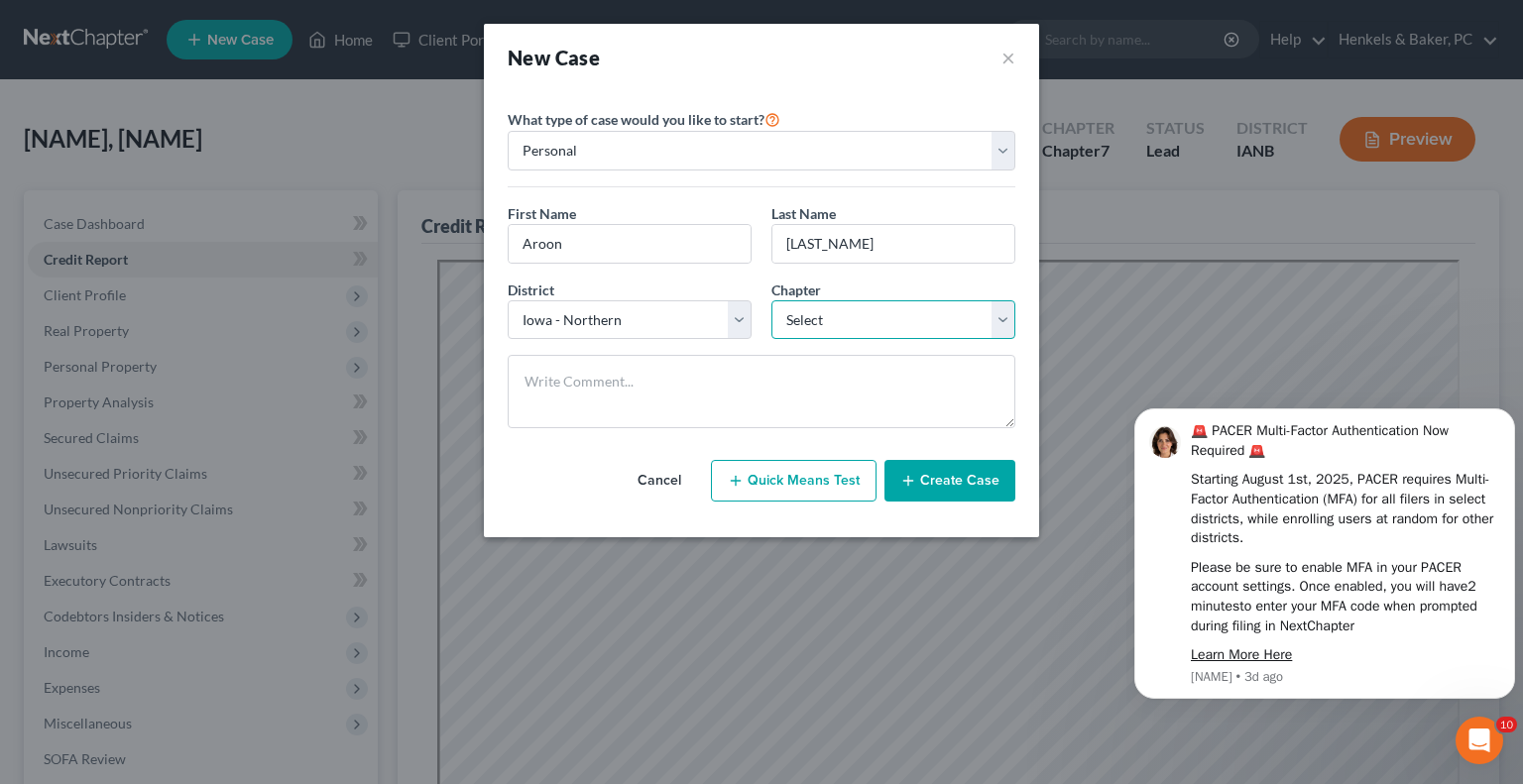 select on "0" 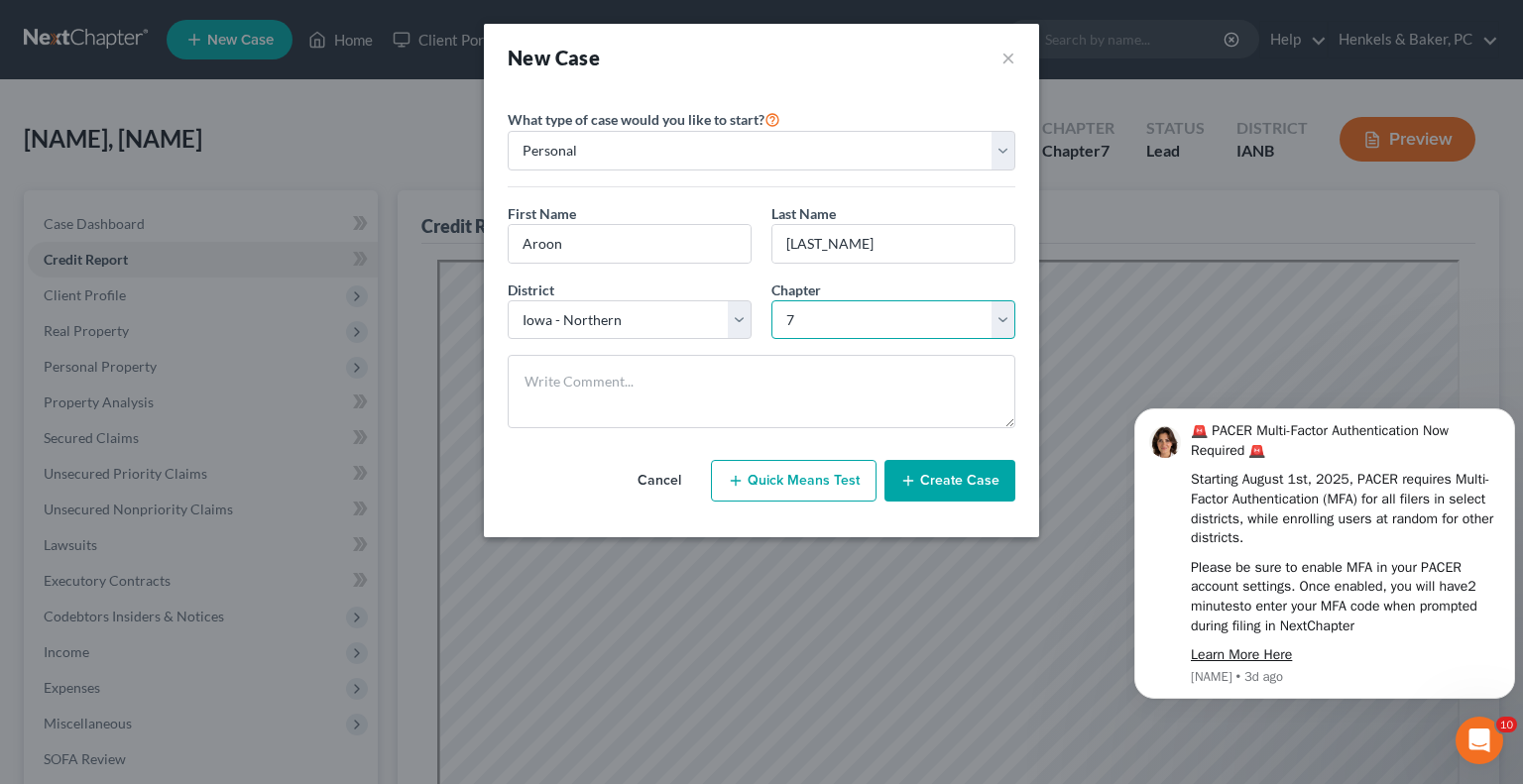 click on "Select 7 11 12 13" at bounding box center (893, 320) 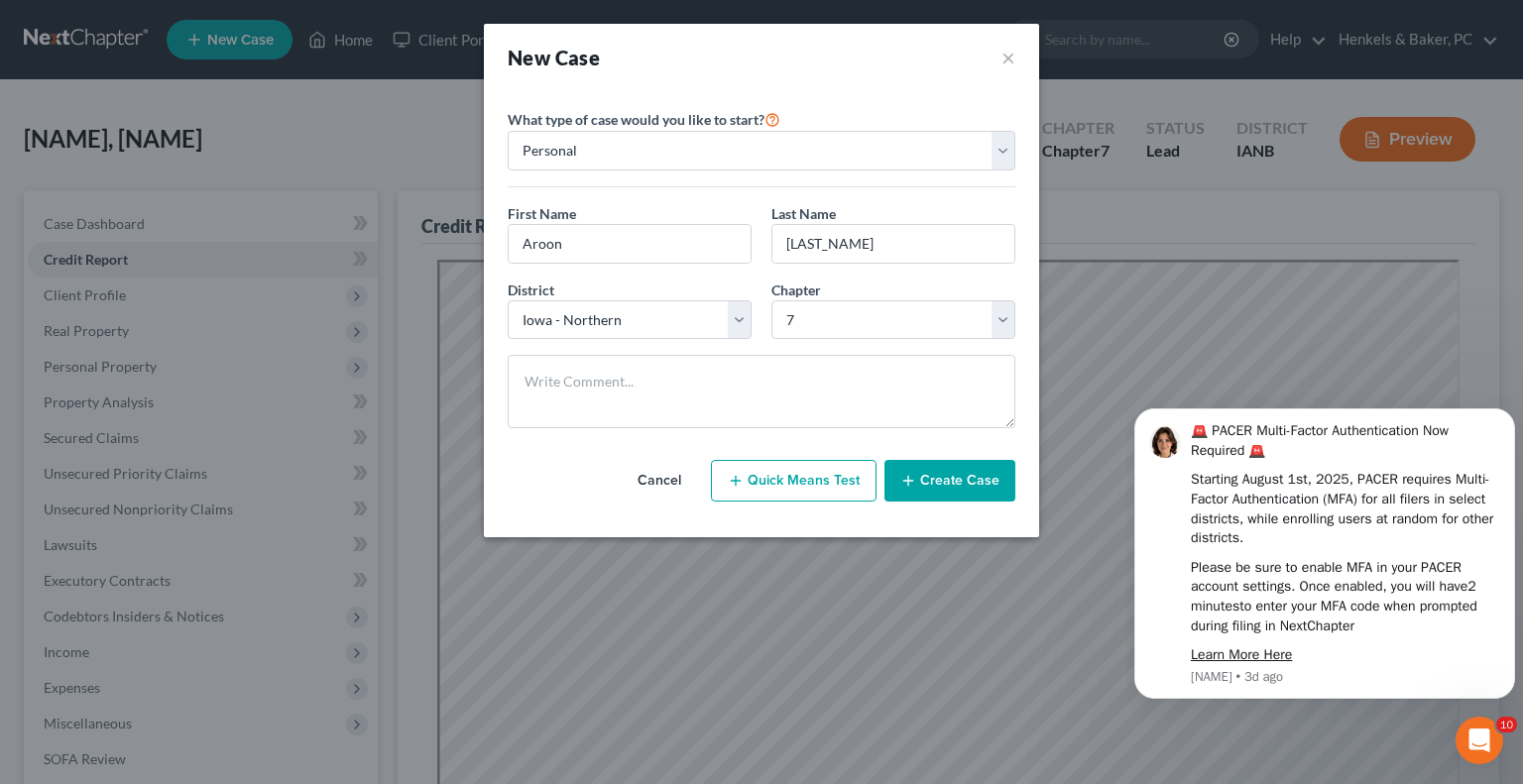 click on "Create Case" at bounding box center (950, 481) 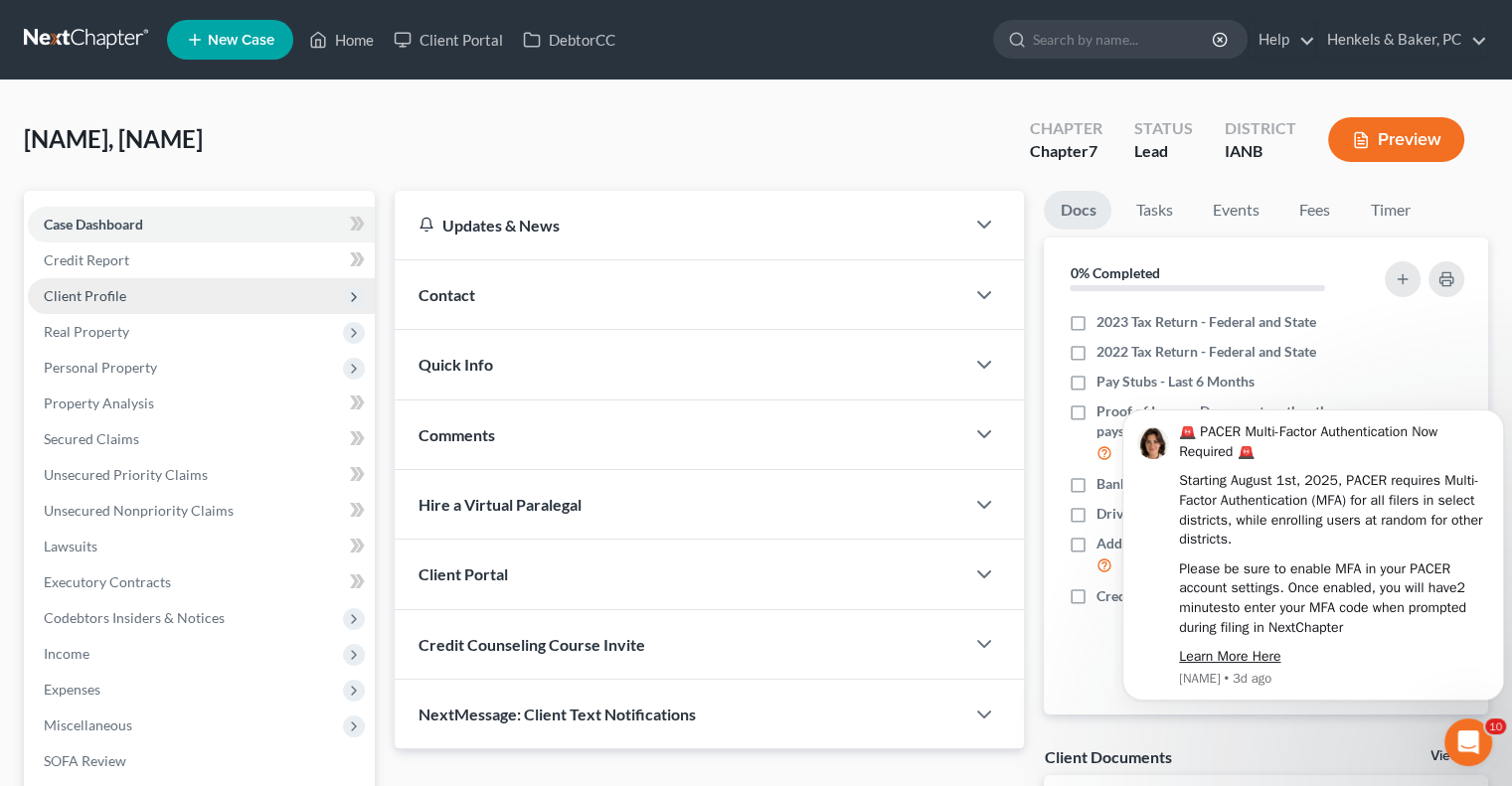 click on "Client Profile" at bounding box center [201, 296] 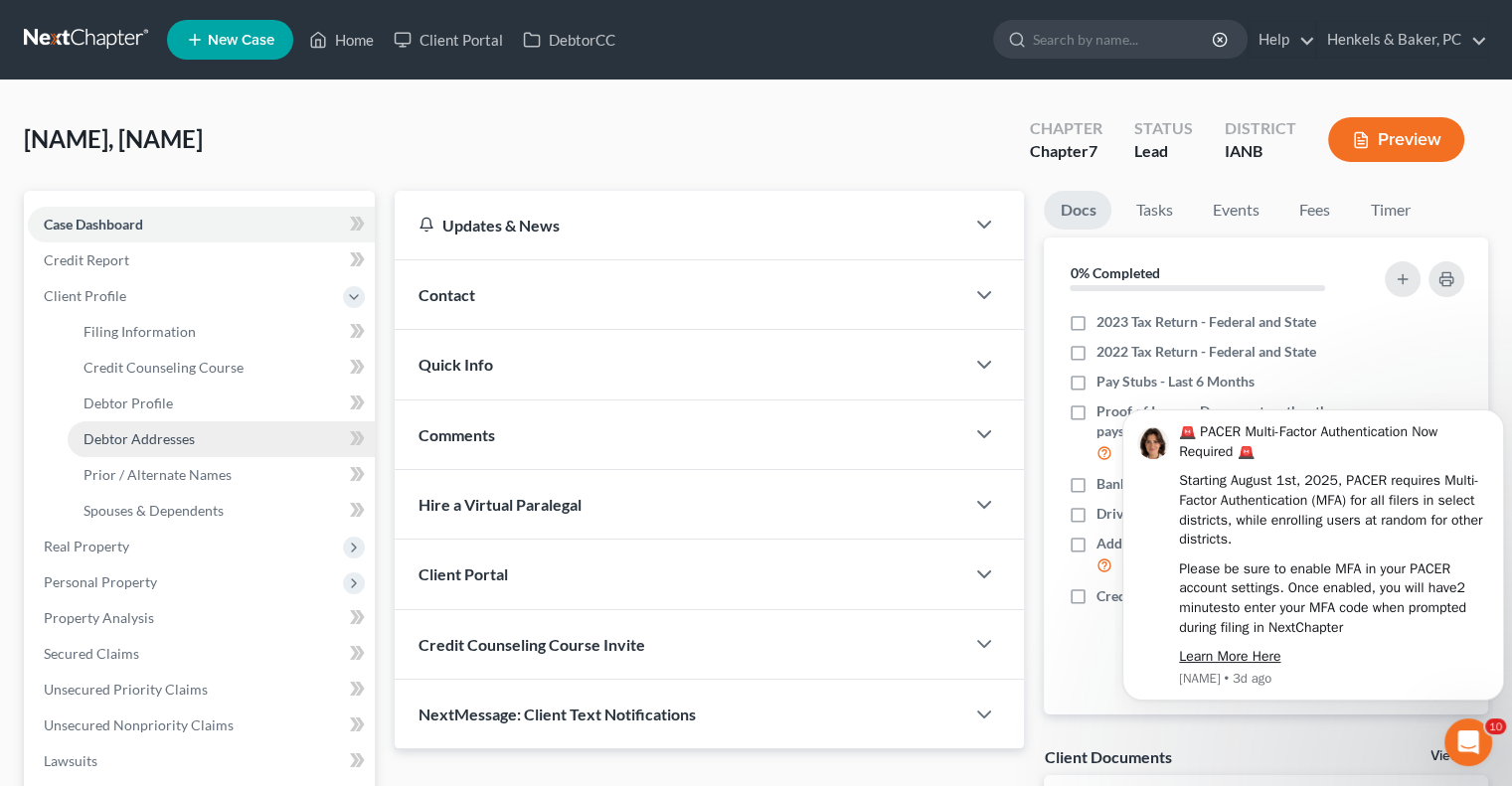 click on "Debtor Addresses" at bounding box center [221, 439] 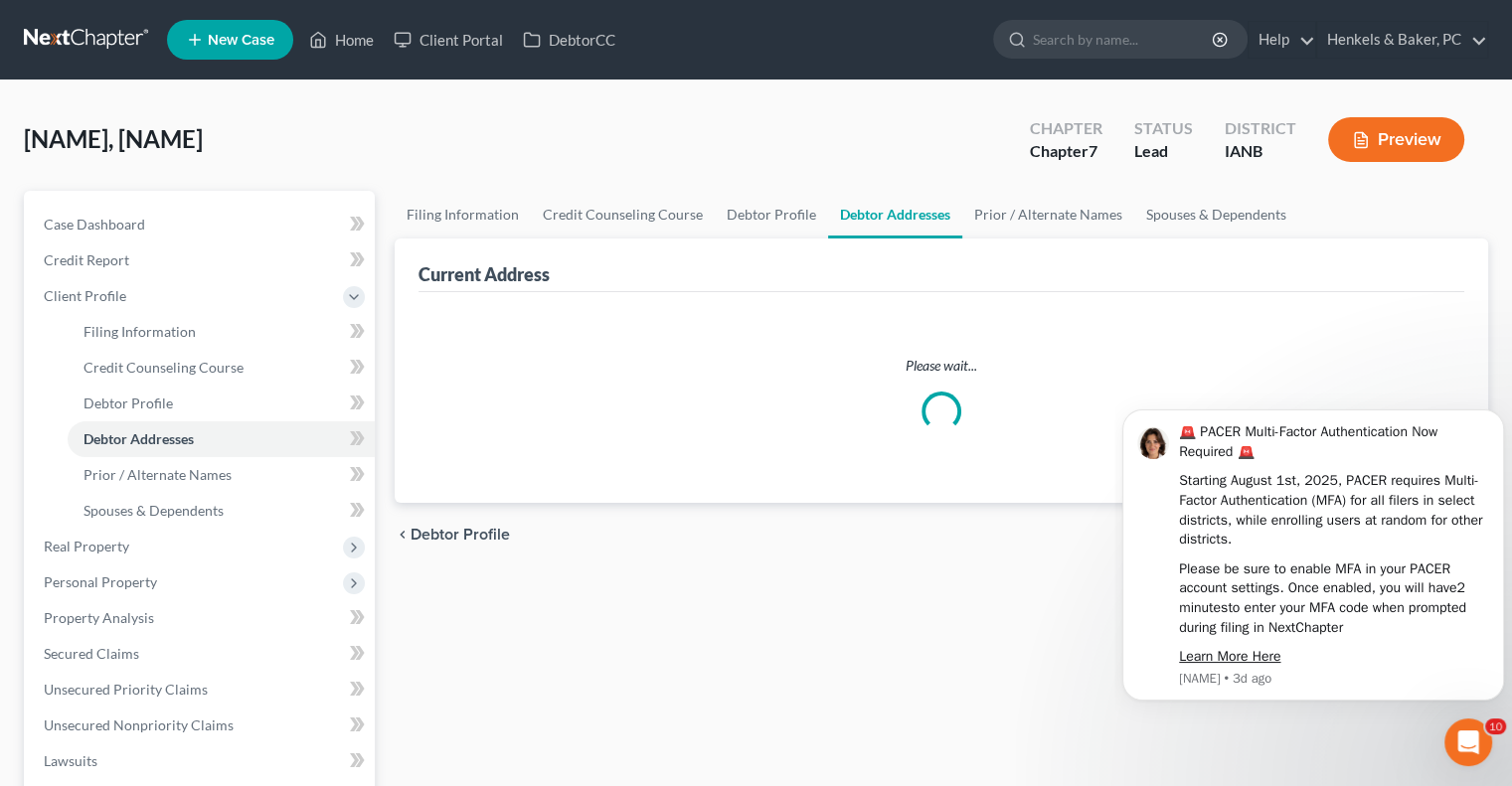 select on "0" 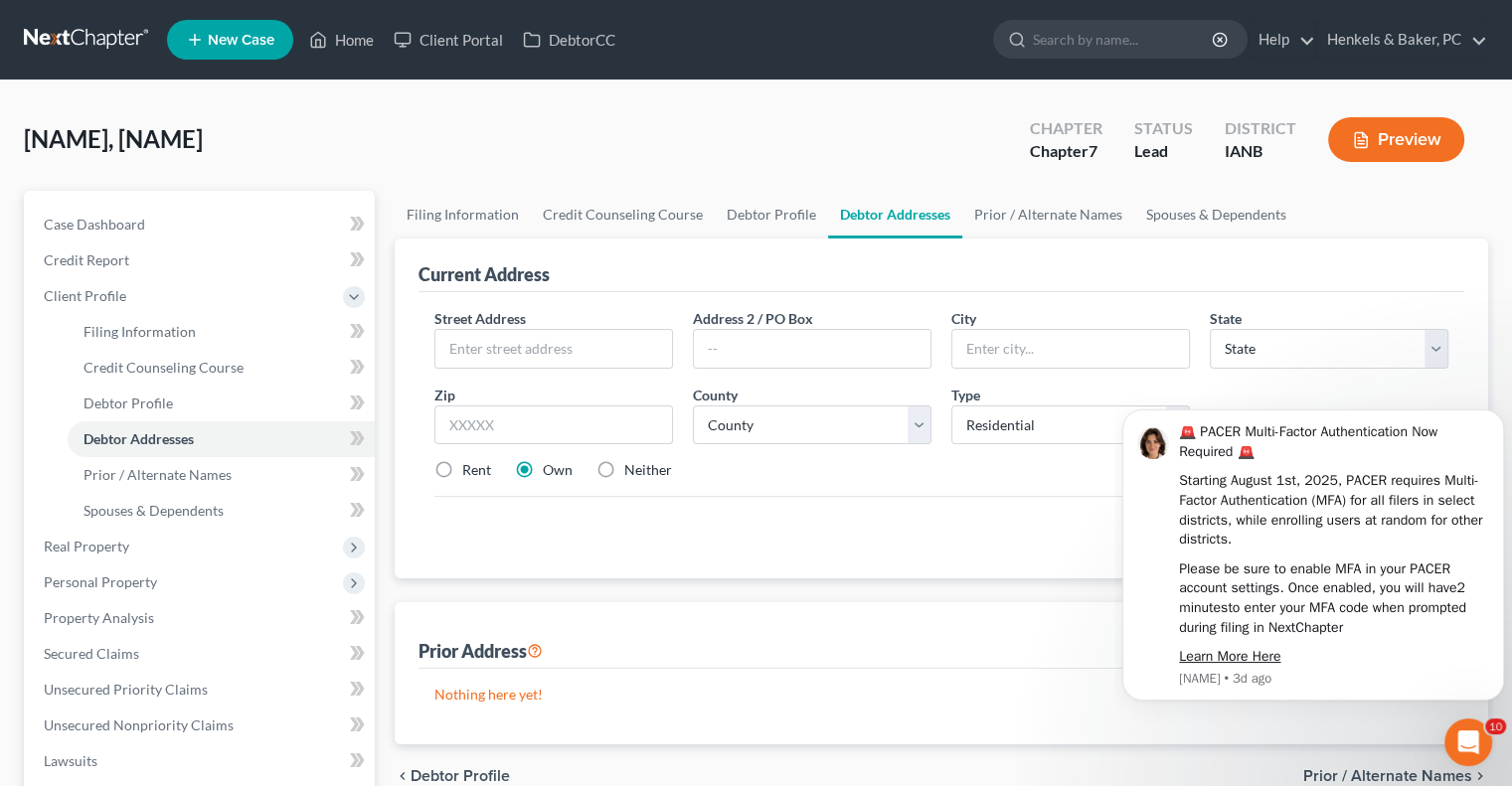 click on "Filing Information
Credit Counseling Course
Debtor Profile
Debtor Addresses" at bounding box center (201, 421) 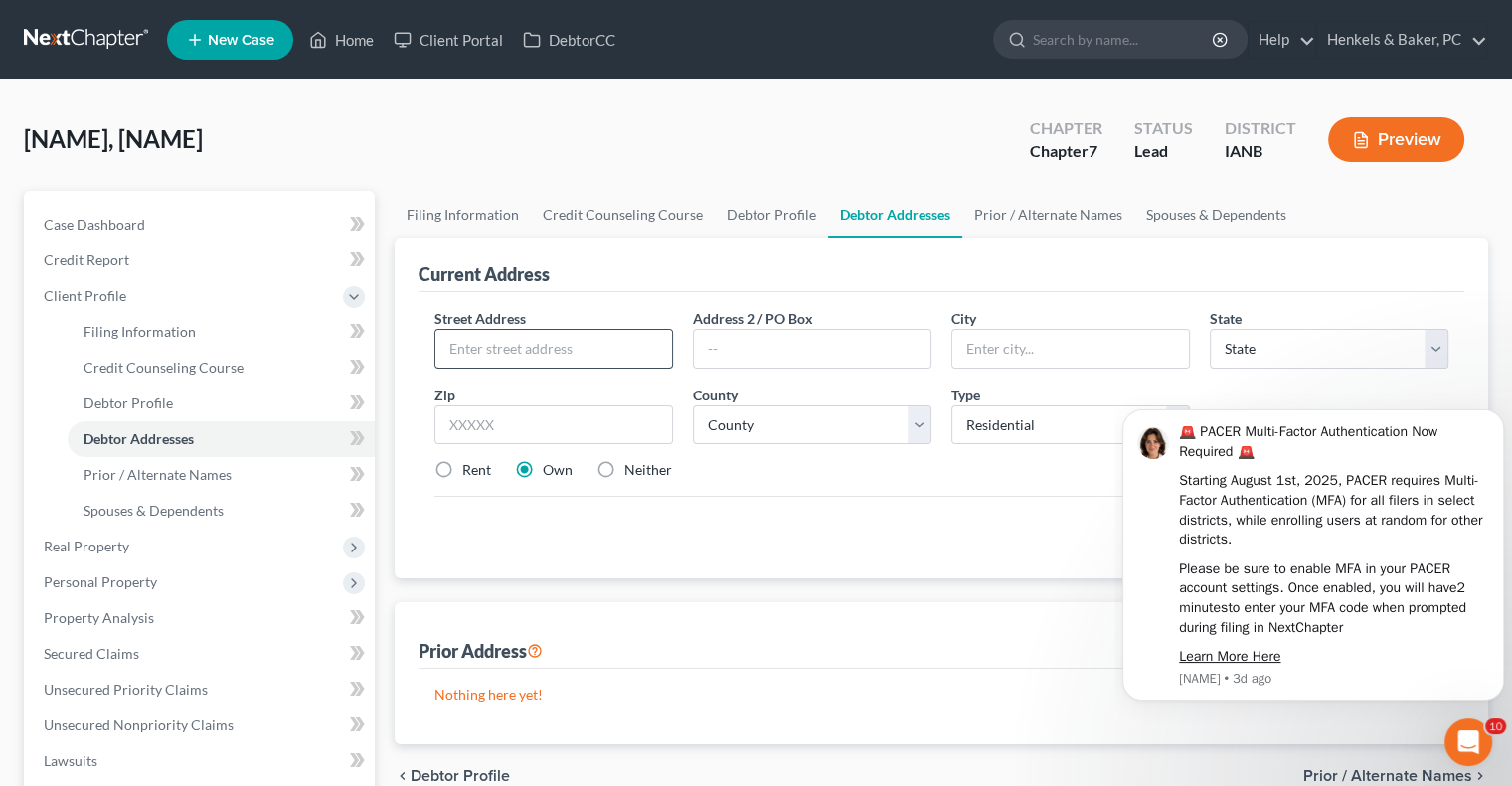 click at bounding box center [554, 349] 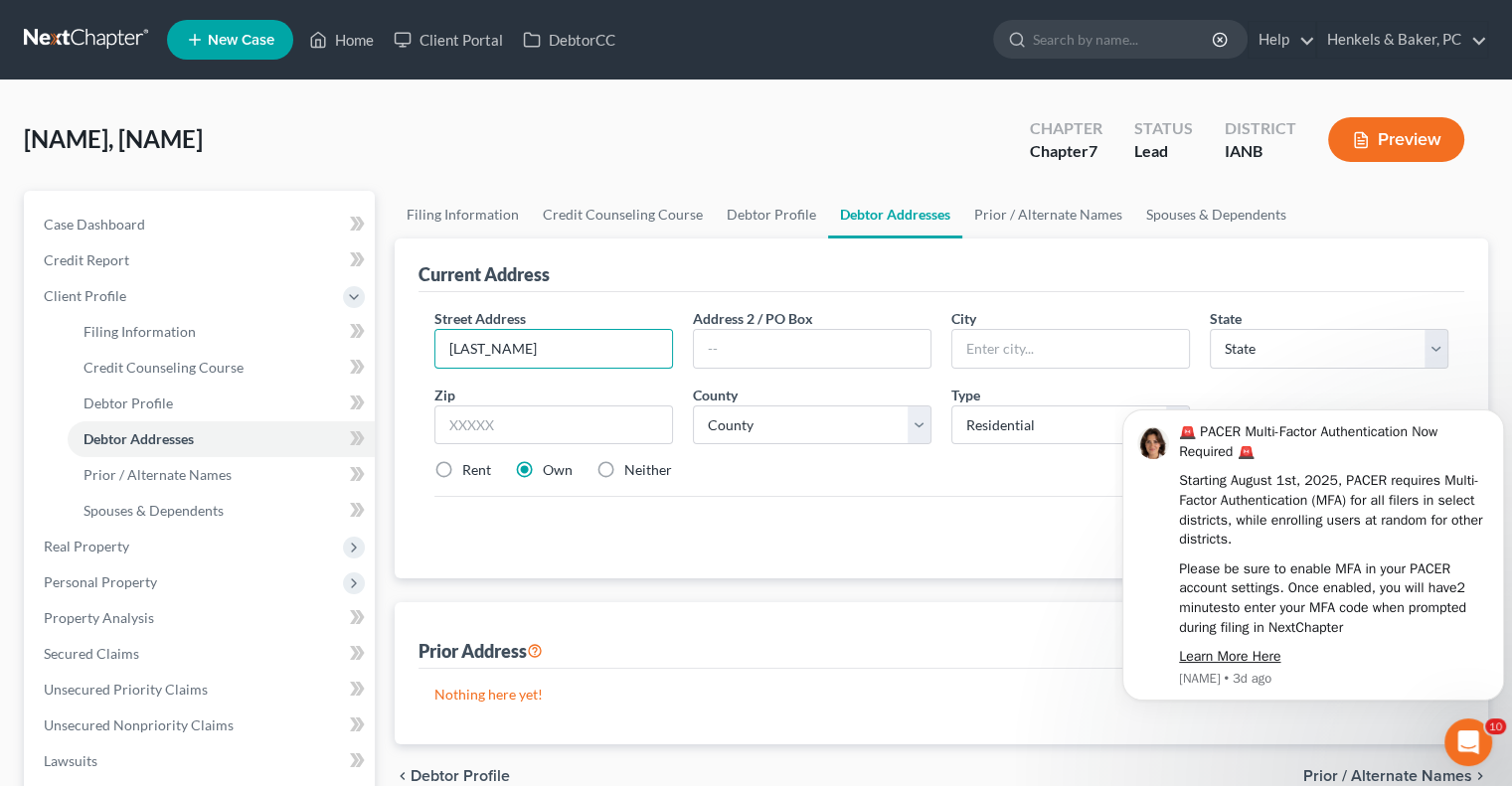 drag, startPoint x: 509, startPoint y: 337, endPoint x: 390, endPoint y: 349, distance: 119.60351 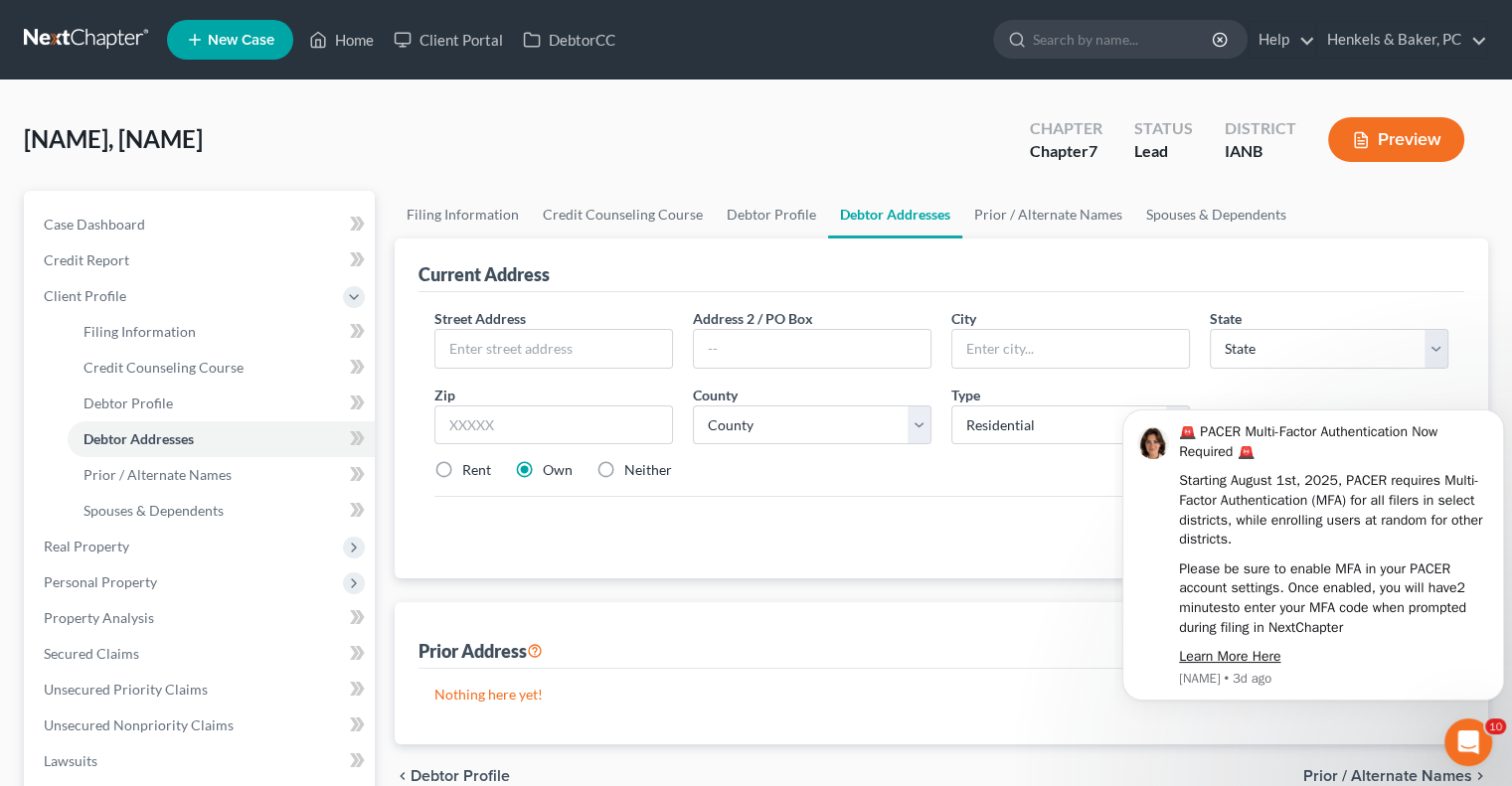 click on "[LAST_NAME], [LAST_NAME] Upgraded Chapter Chapter  7 Status Lead District IANB Preview" at bounding box center [756, 147] 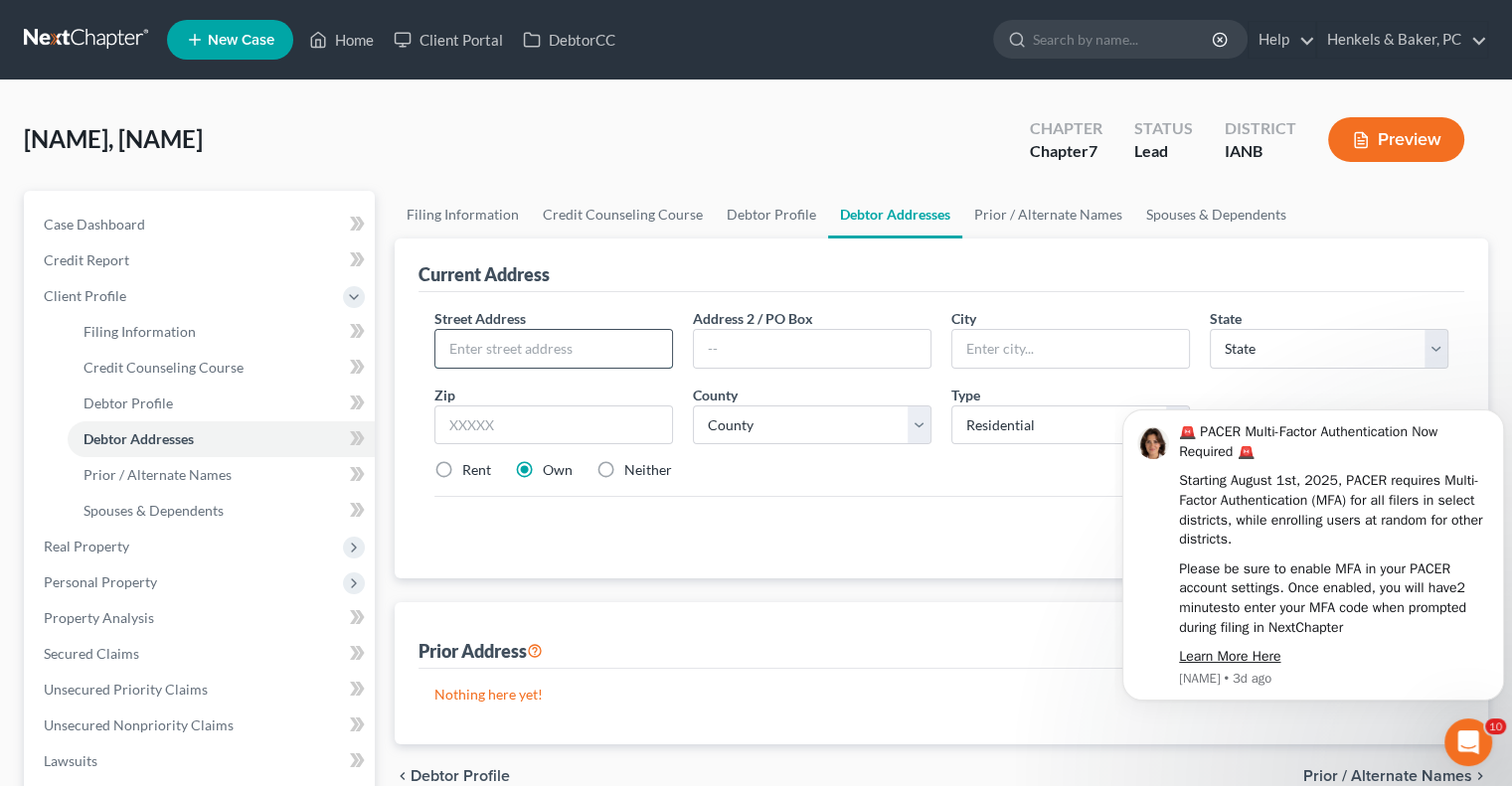 click at bounding box center [554, 349] 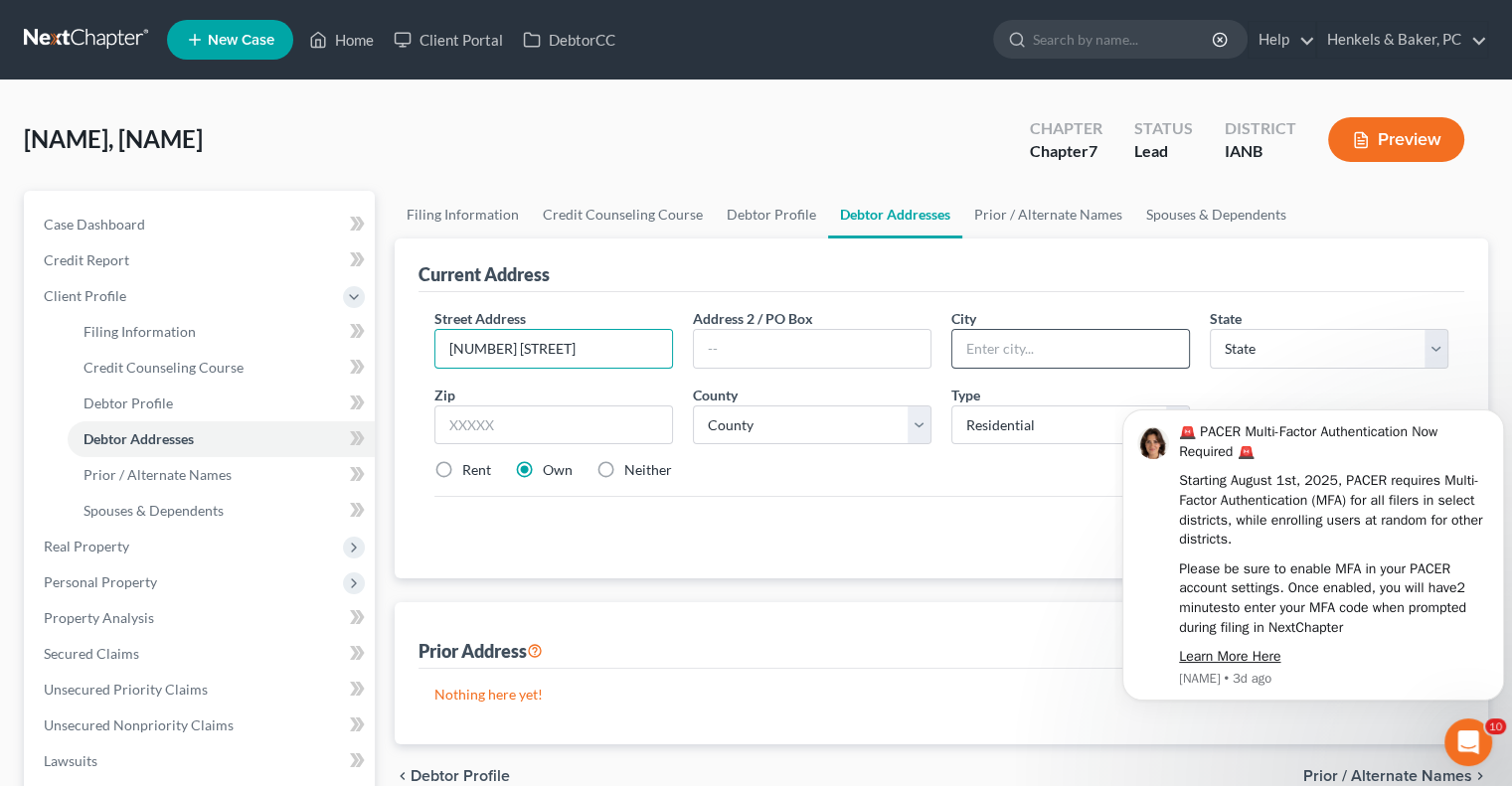 type on "[NUMBER] [STREET]" 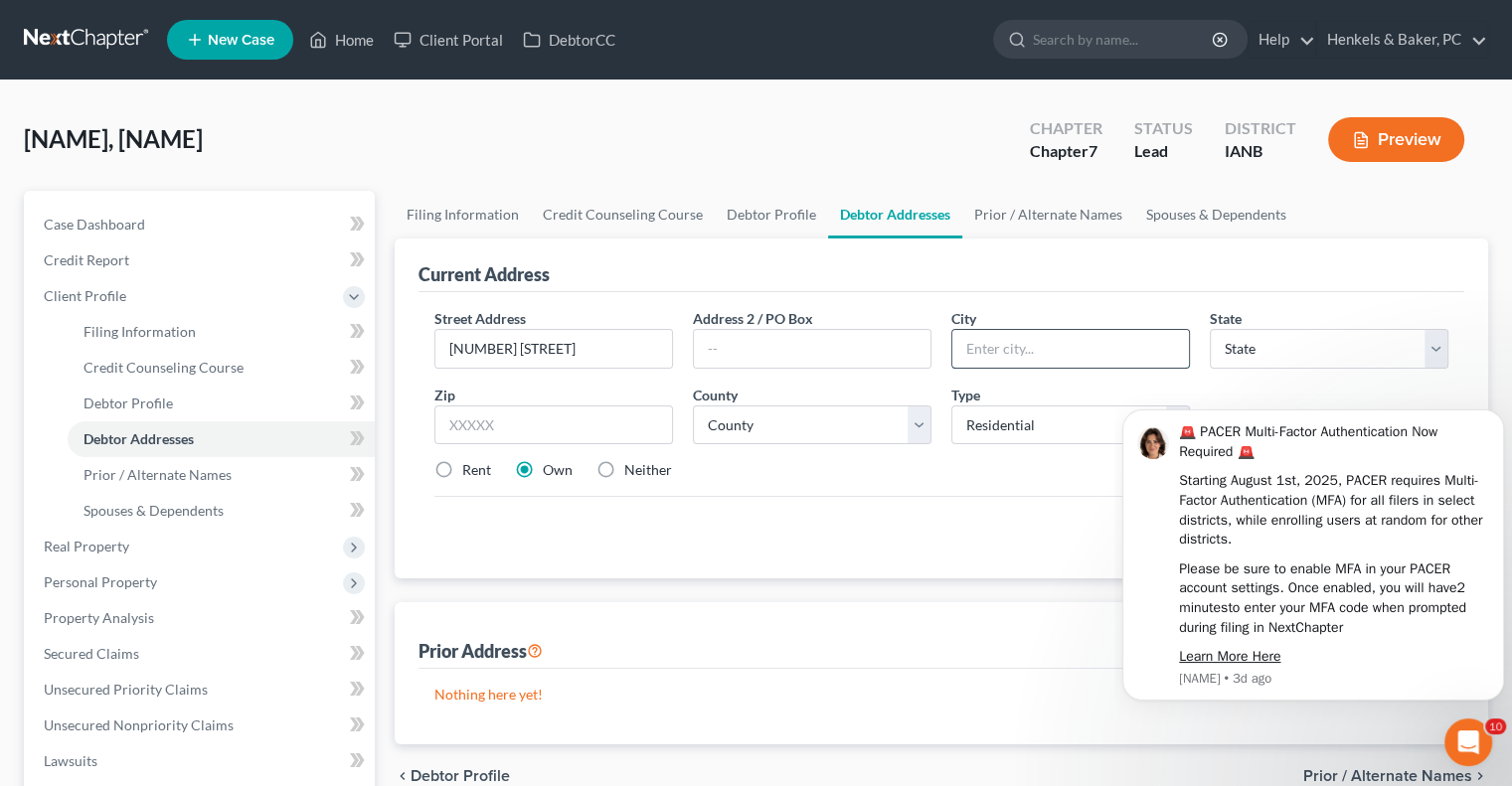 click at bounding box center [1071, 349] 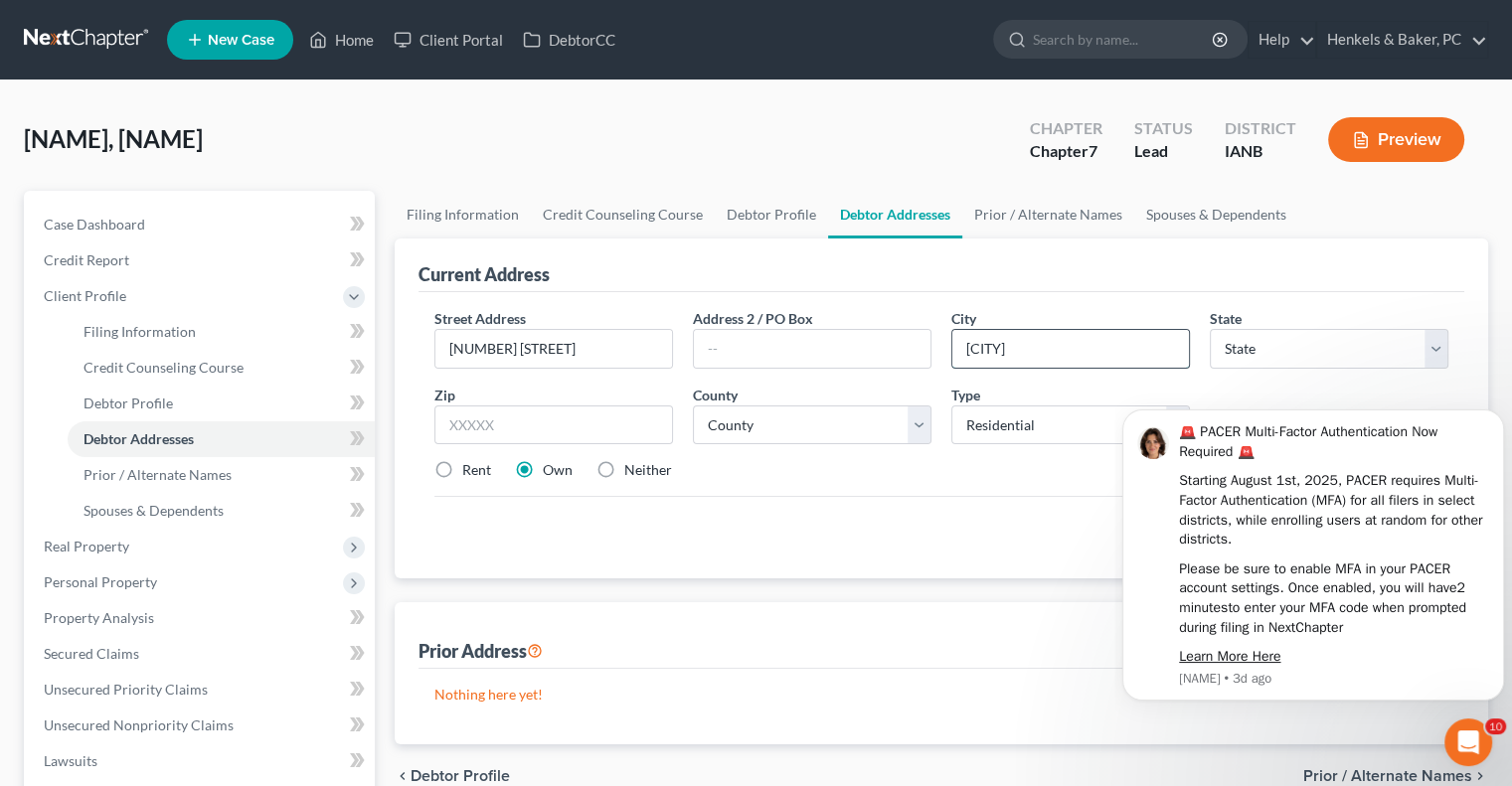 type on "[CITY]" 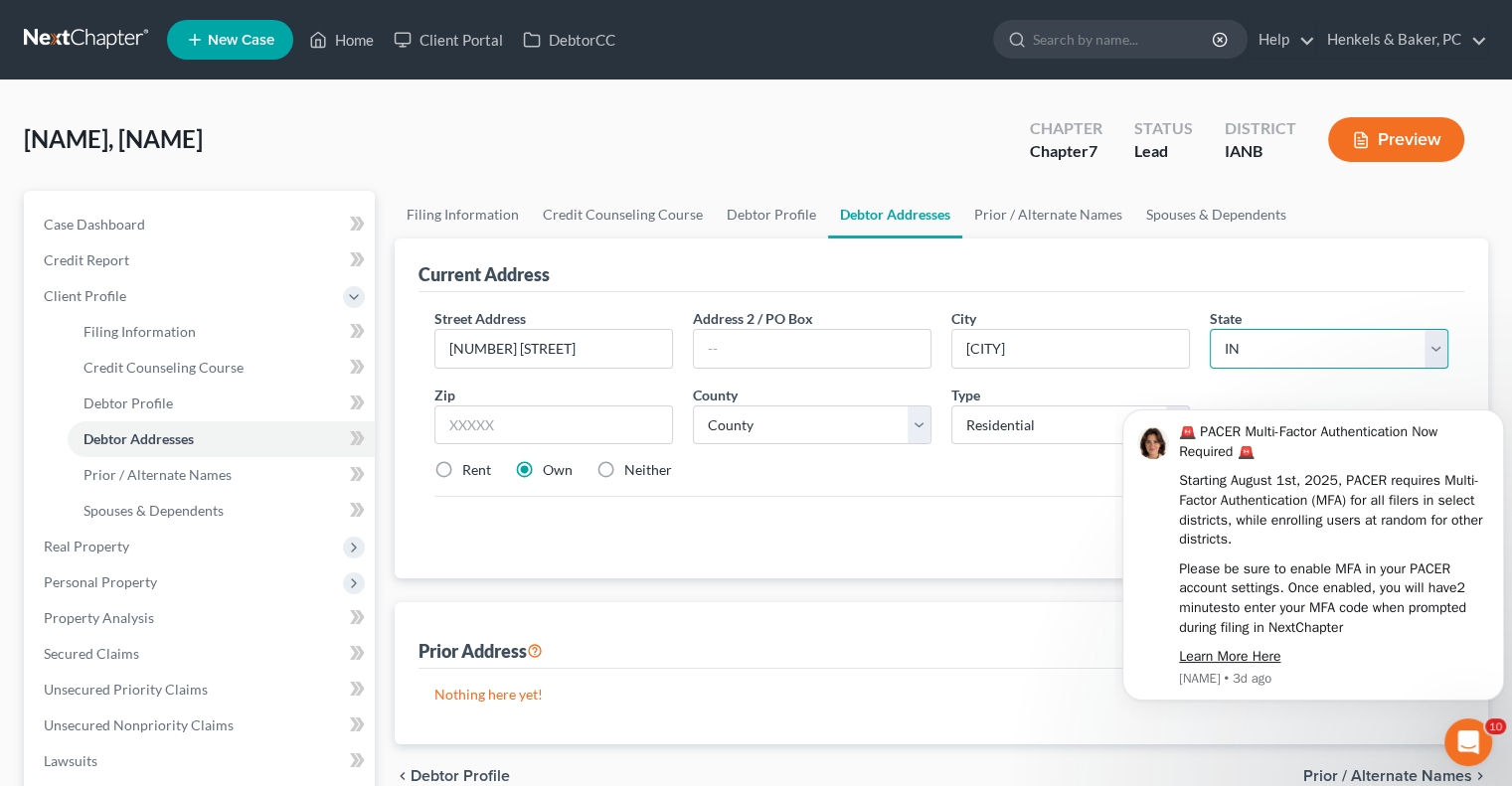select on "16" 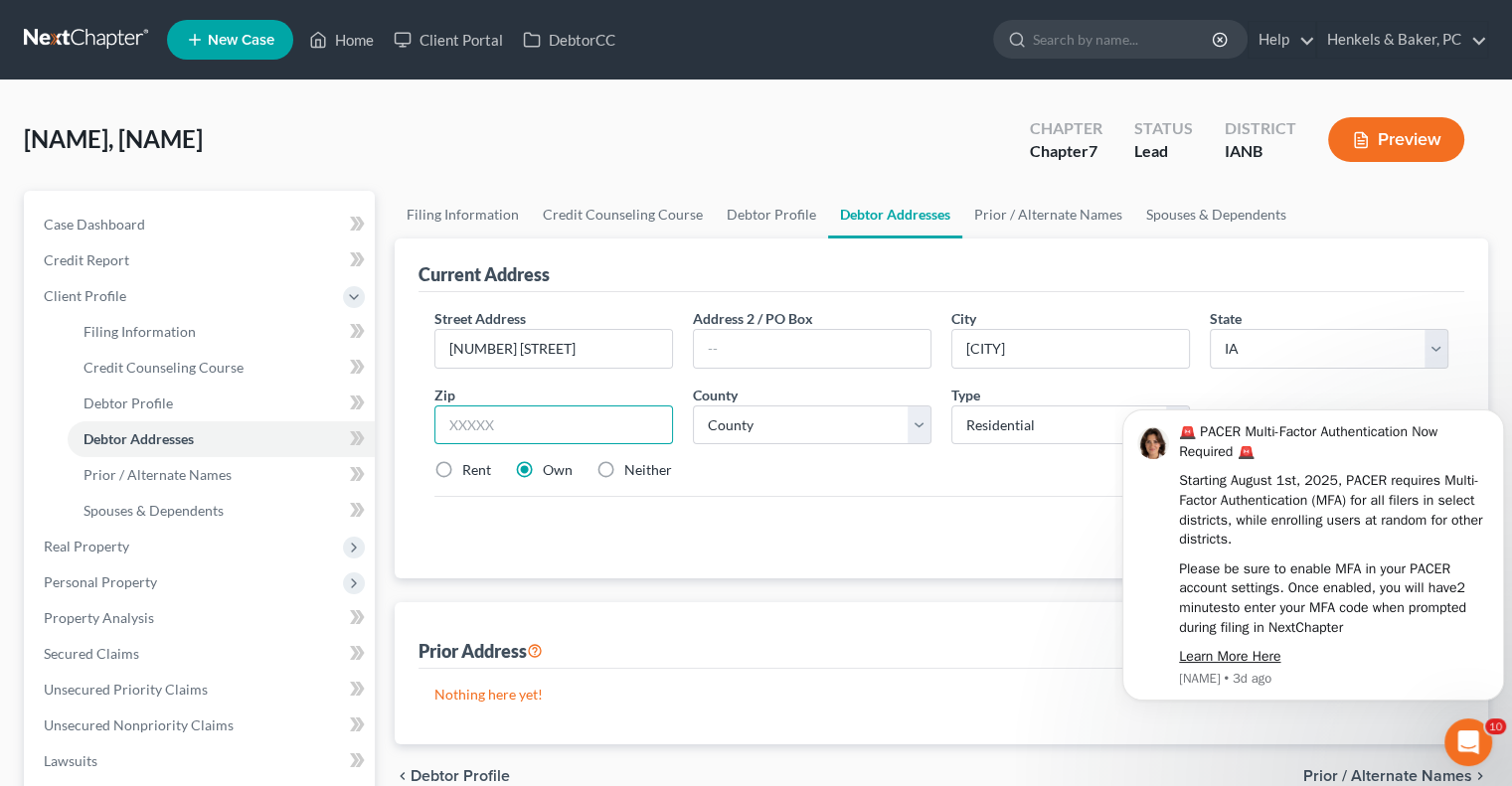drag, startPoint x: 538, startPoint y: 432, endPoint x: 565, endPoint y: 440, distance: 28.160256 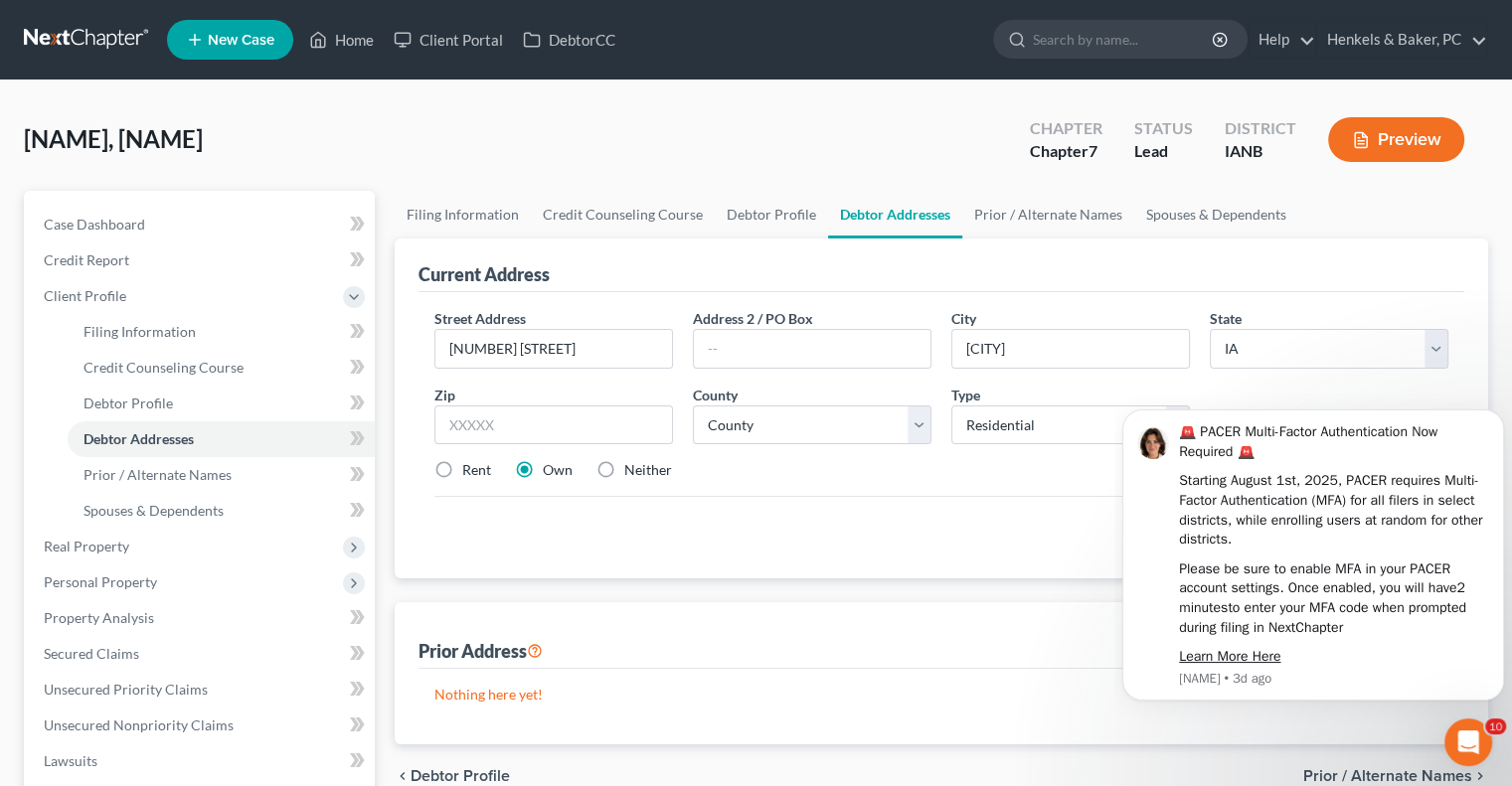 click on "[LAST_NAME], [LAST_NAME] Upgraded Chapter Chapter  7 Status Lead District IANB Preview" at bounding box center [756, 147] 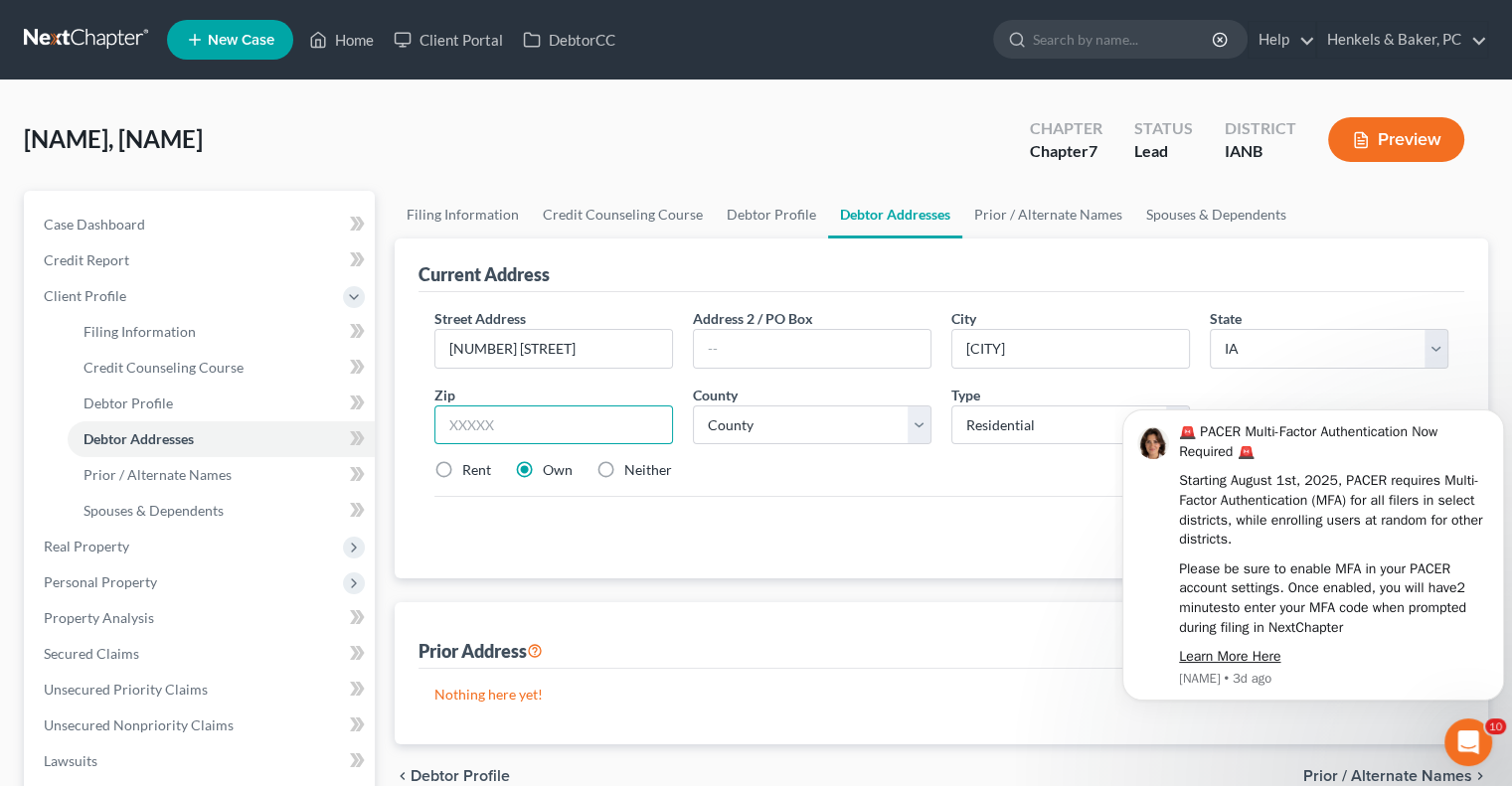 click at bounding box center (554, 425) 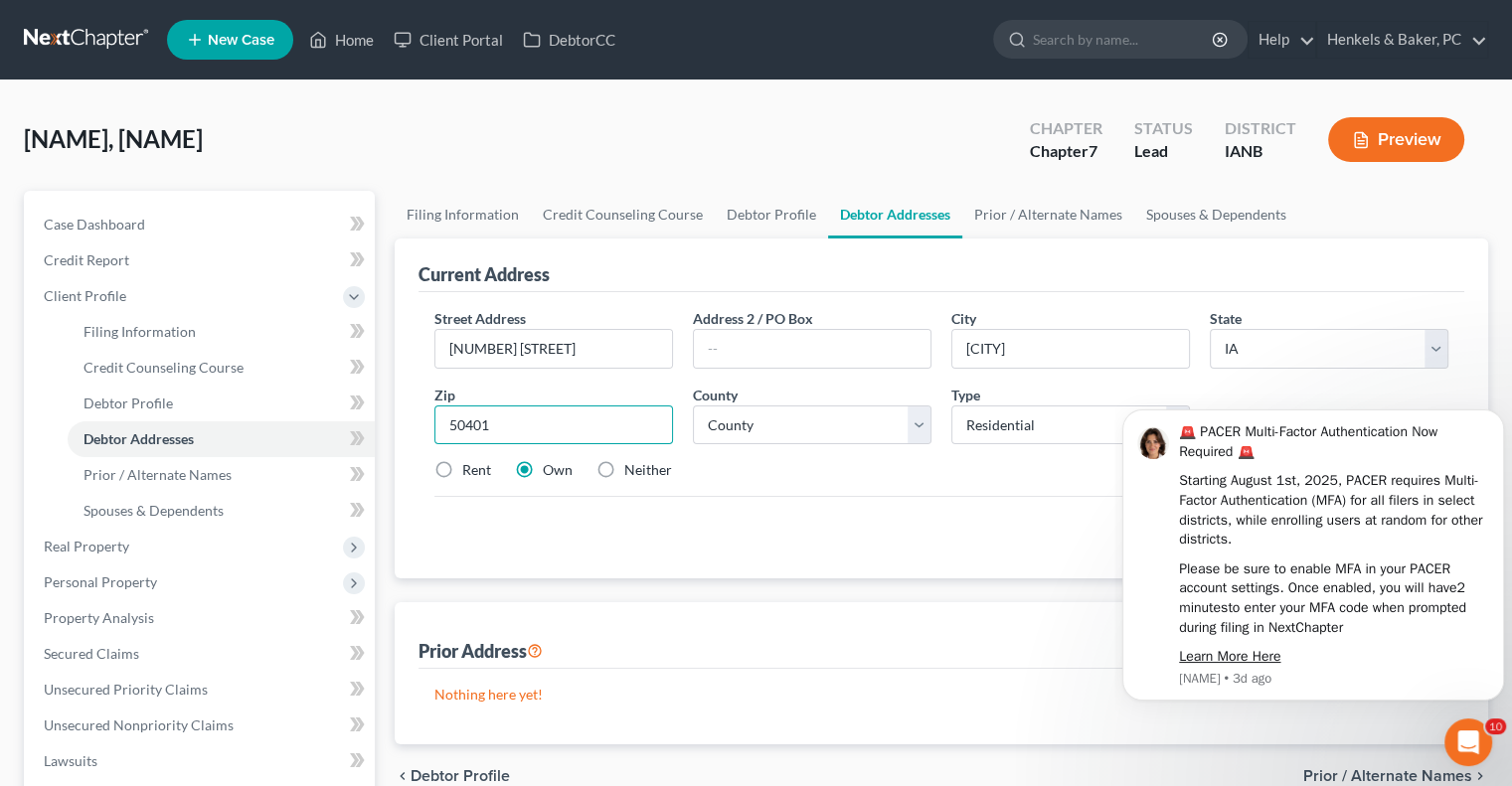 type on "50401" 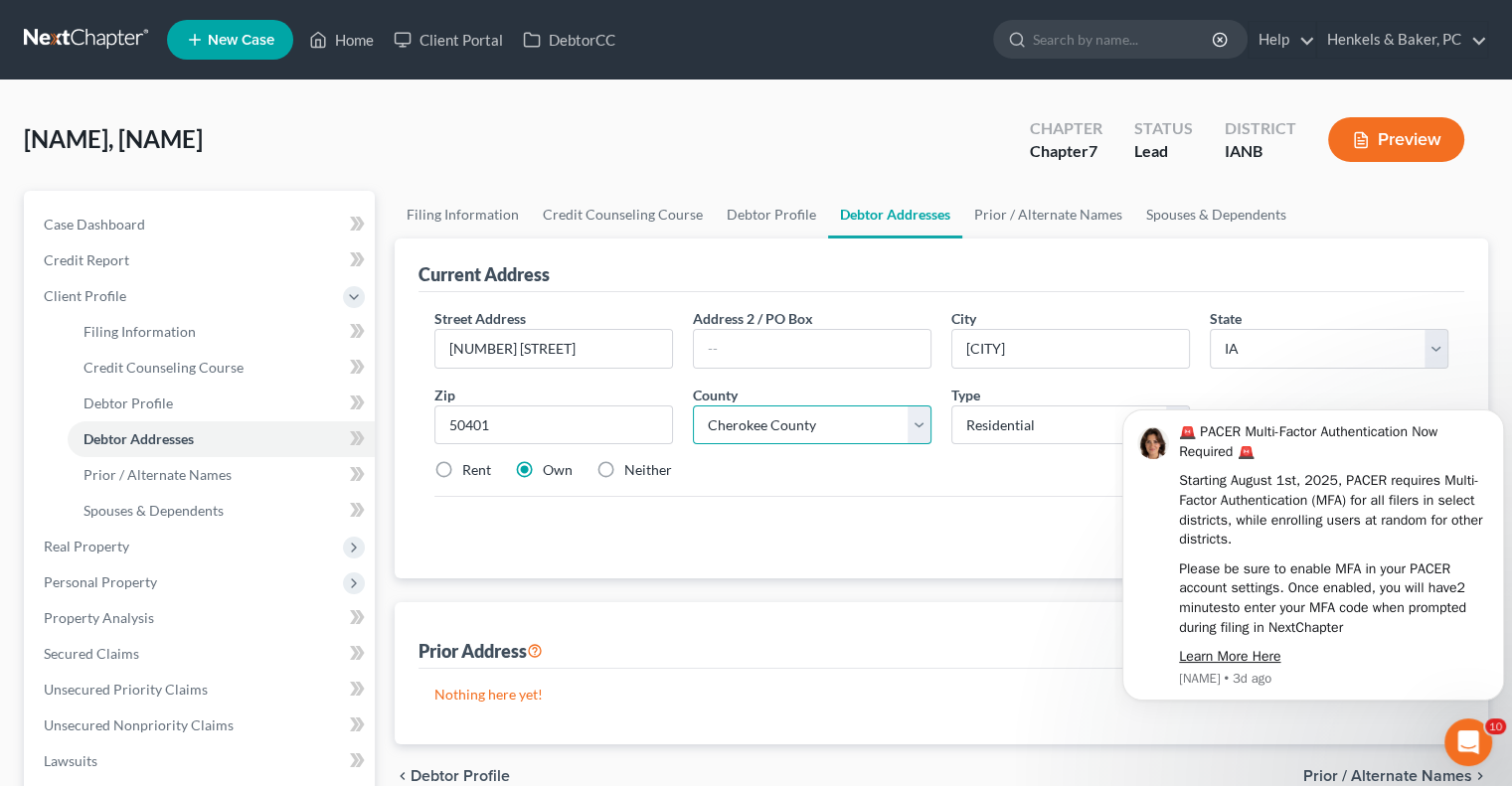 select on "16" 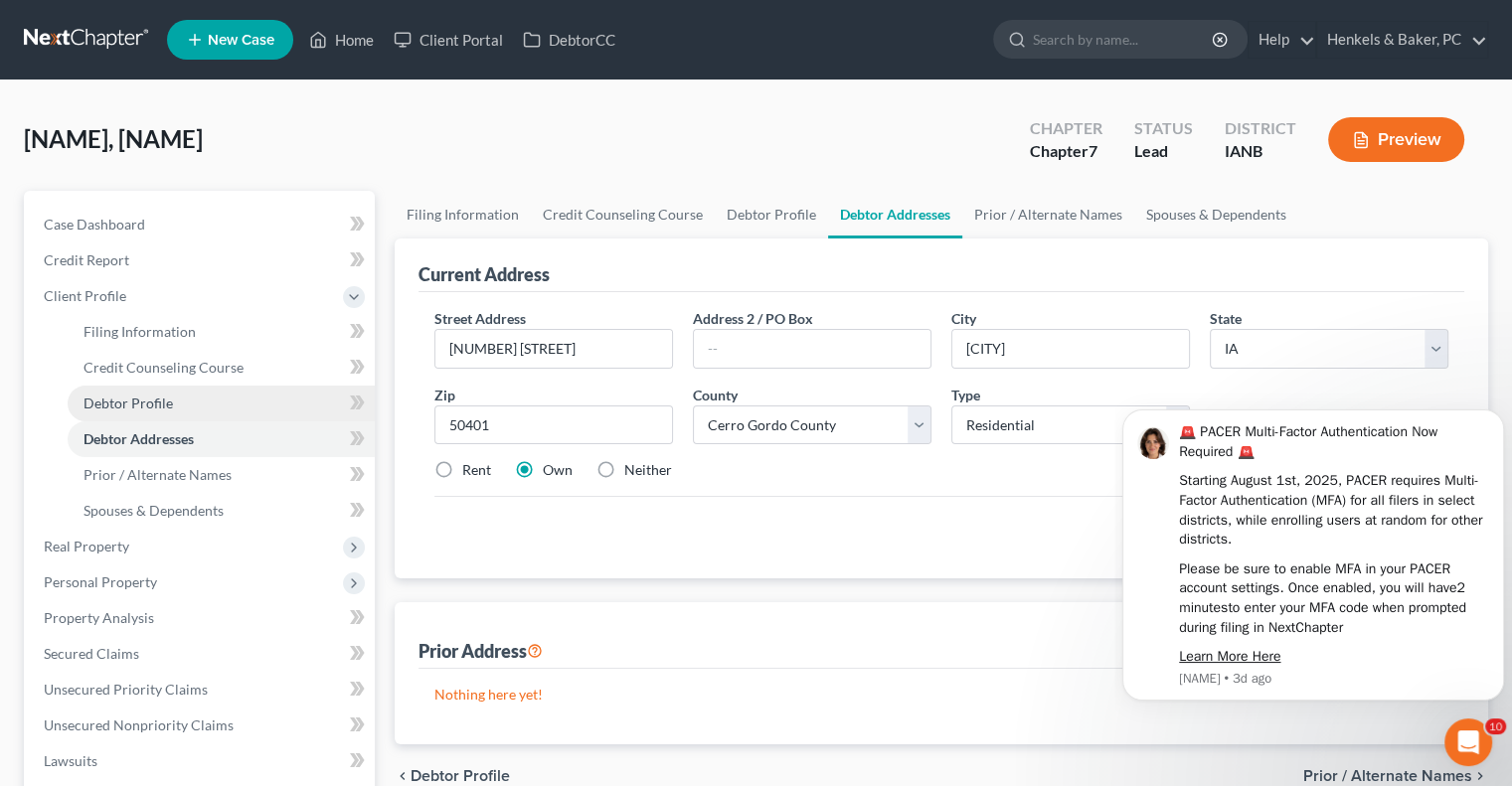 click on "Debtor Profile" at bounding box center (221, 403) 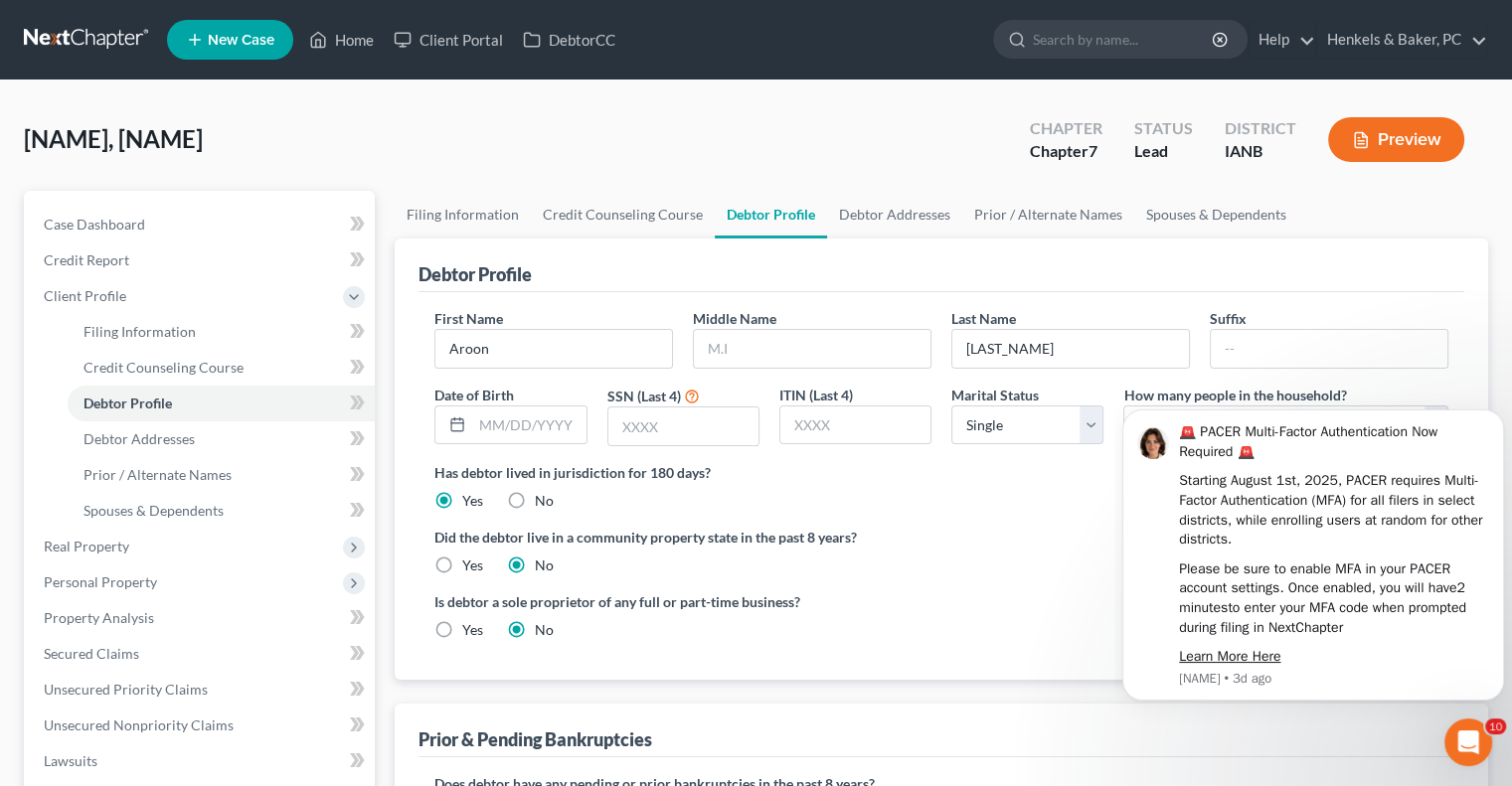 click on "[NAME], [NAME] Upgraded Chapter Chapter  7 Status Lead District IANB Preview Petition Navigation
Case Dashboard
Payments
Invoices
Payments
Payments
Credit Report" at bounding box center [756, 676] 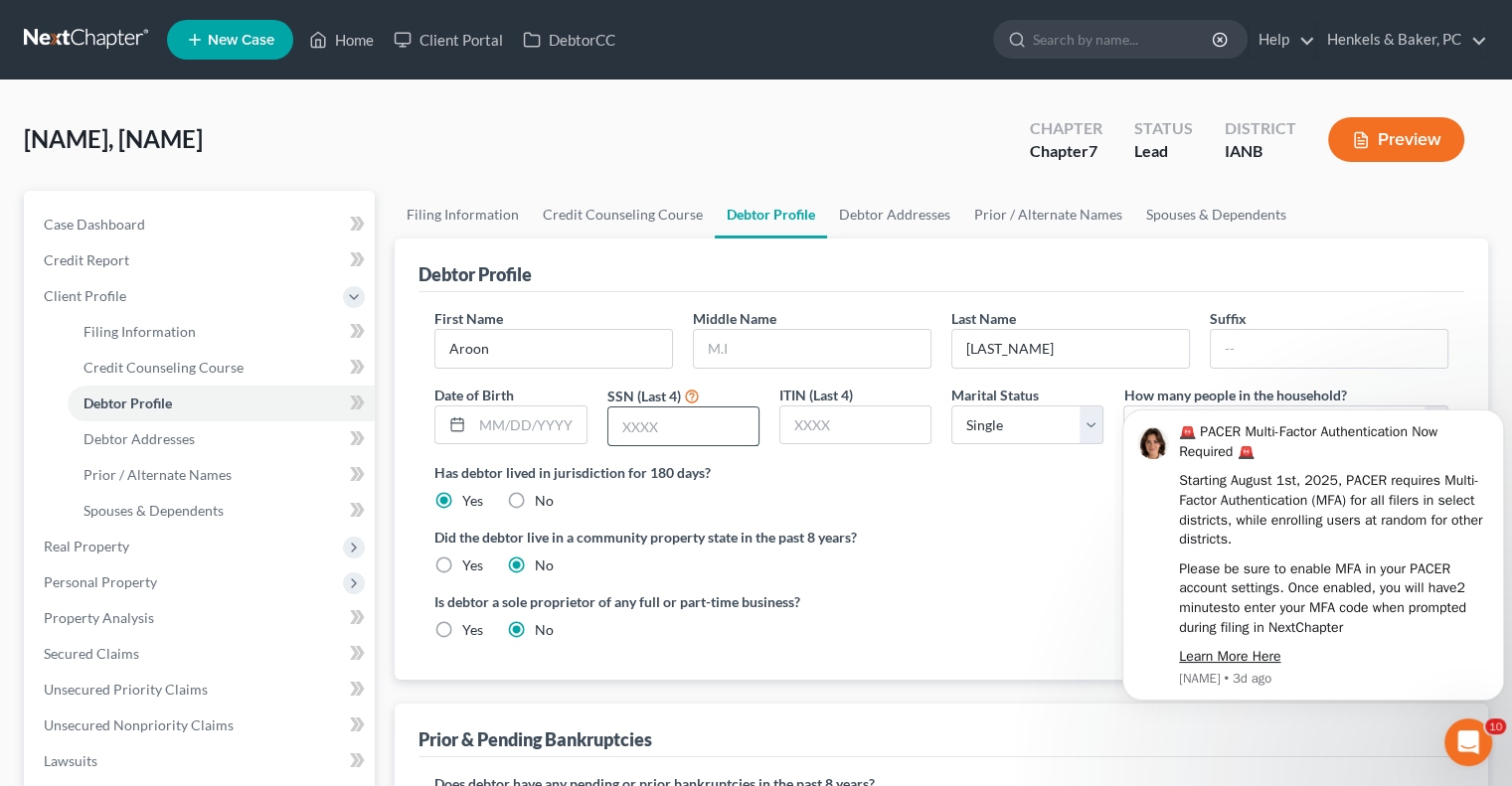 click at bounding box center [683, 426] 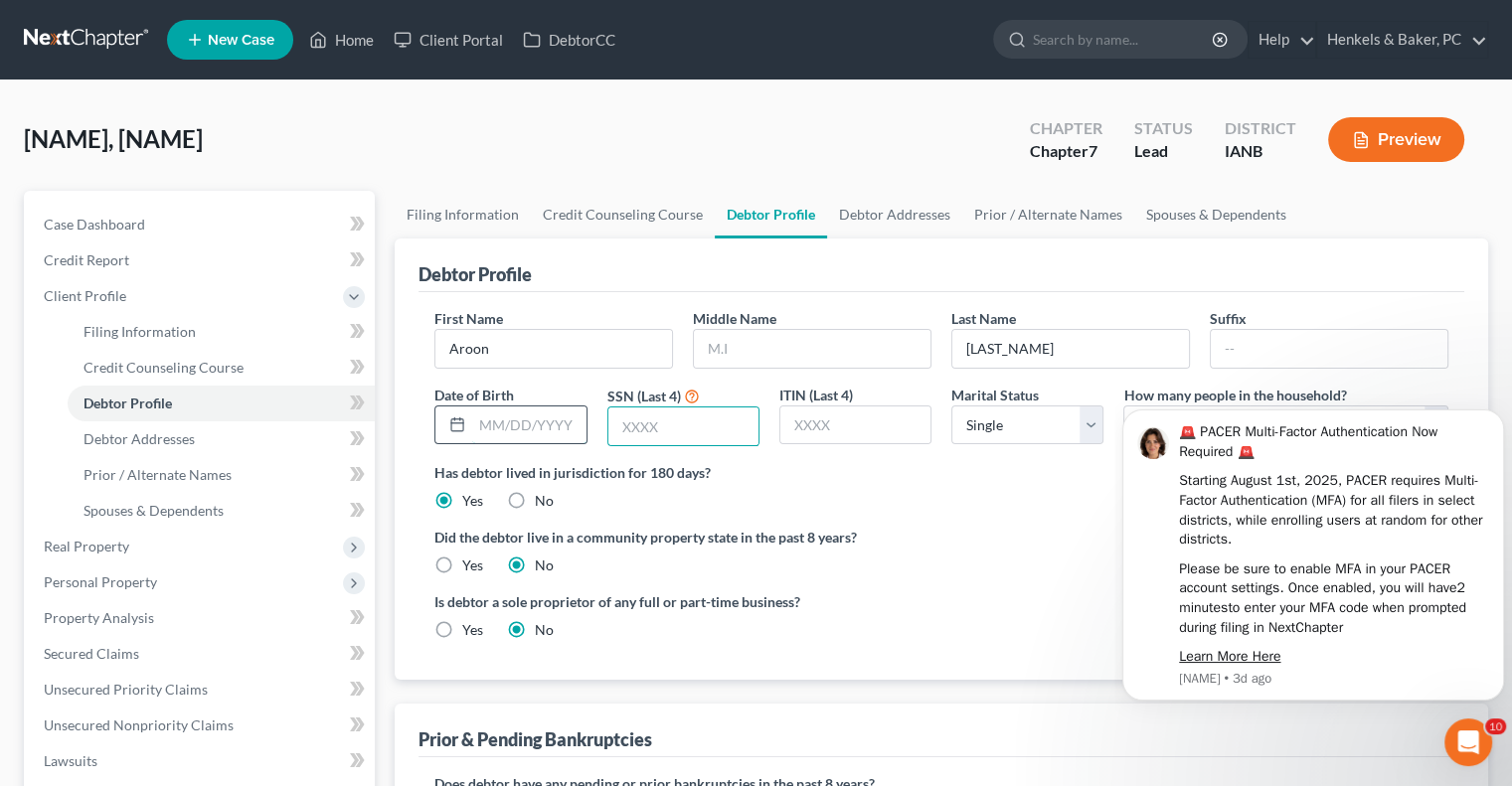 click at bounding box center (529, 425) 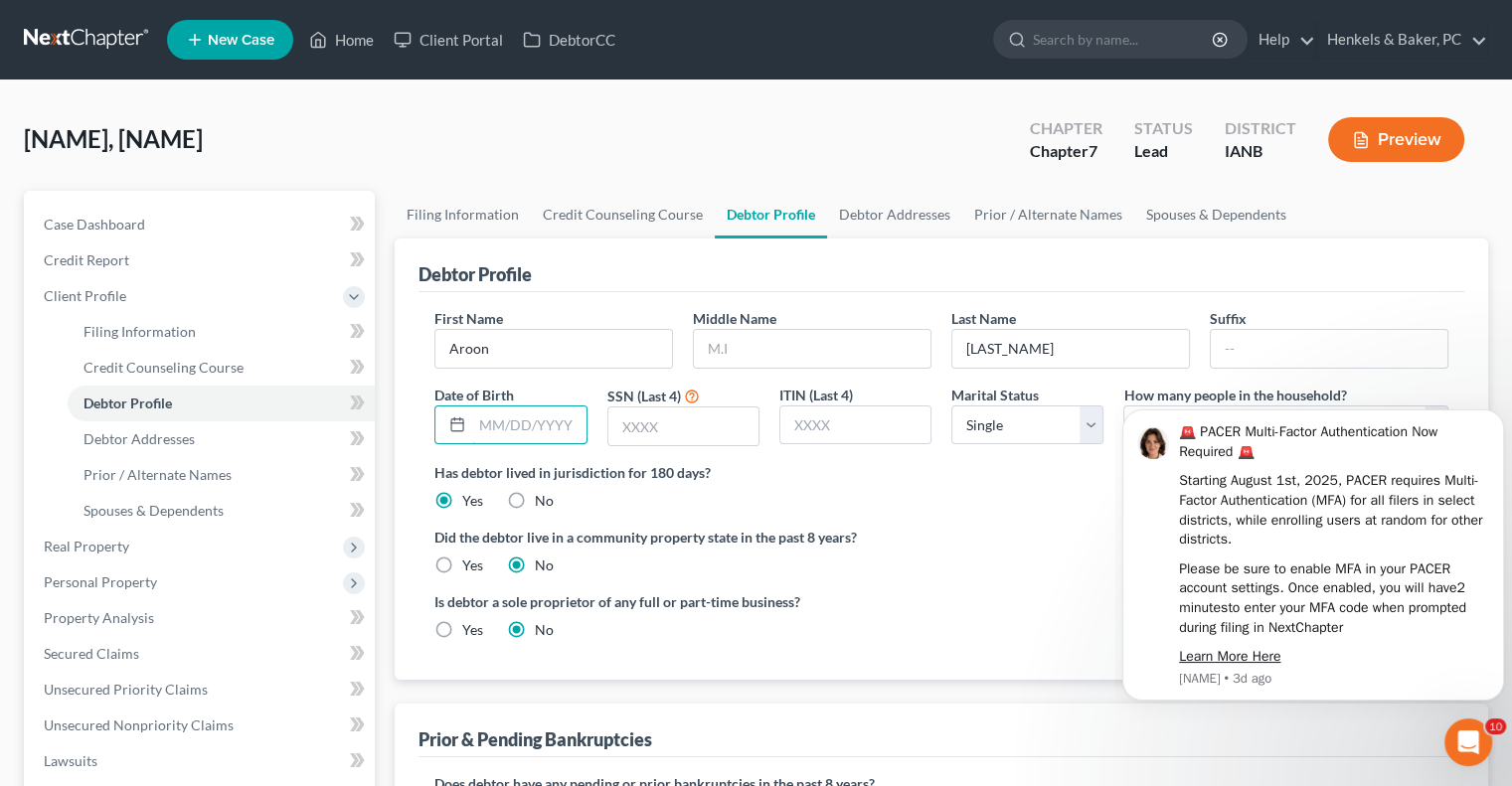 paste on "[DATE]" 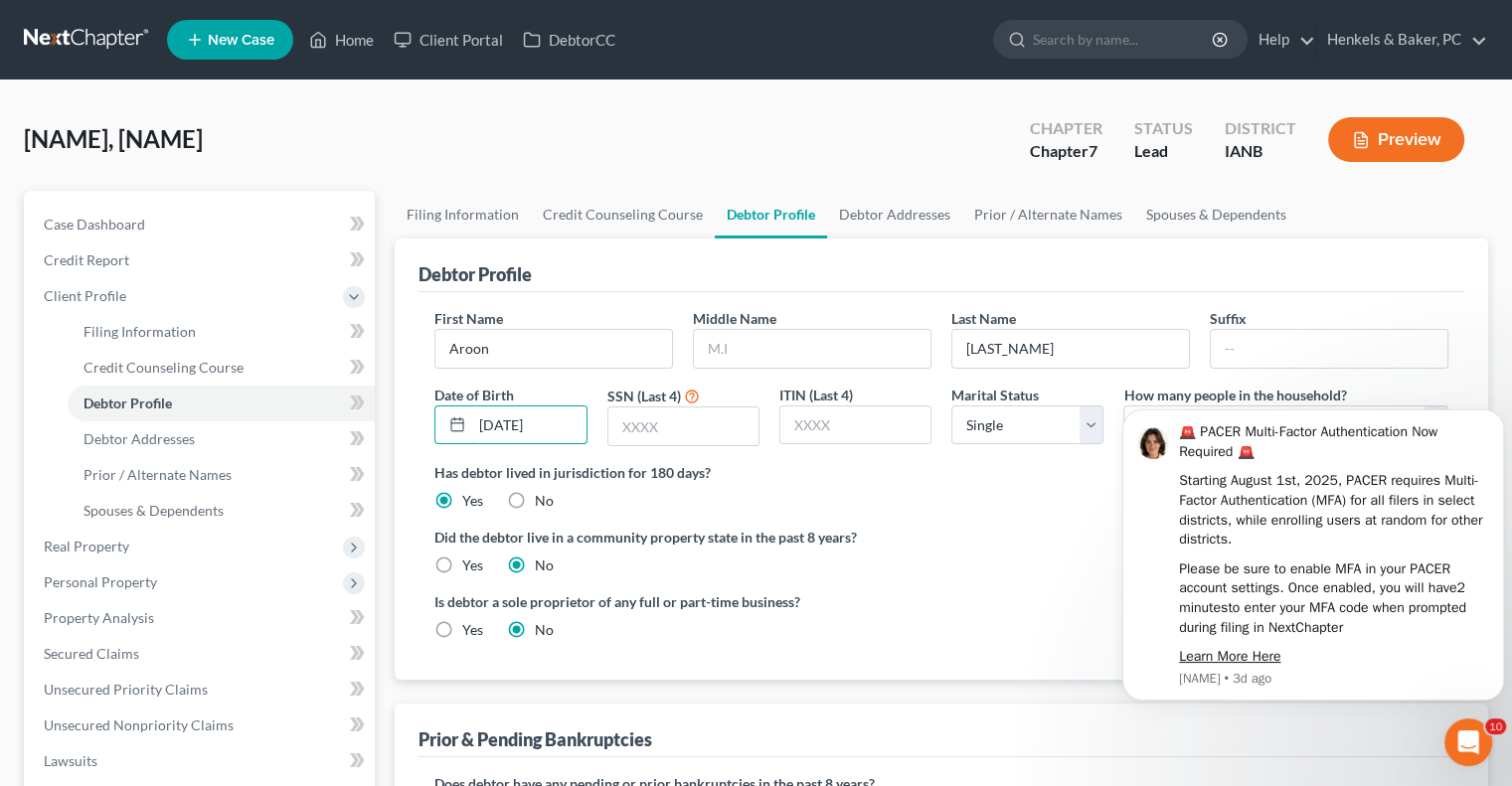 type on "[DATE]" 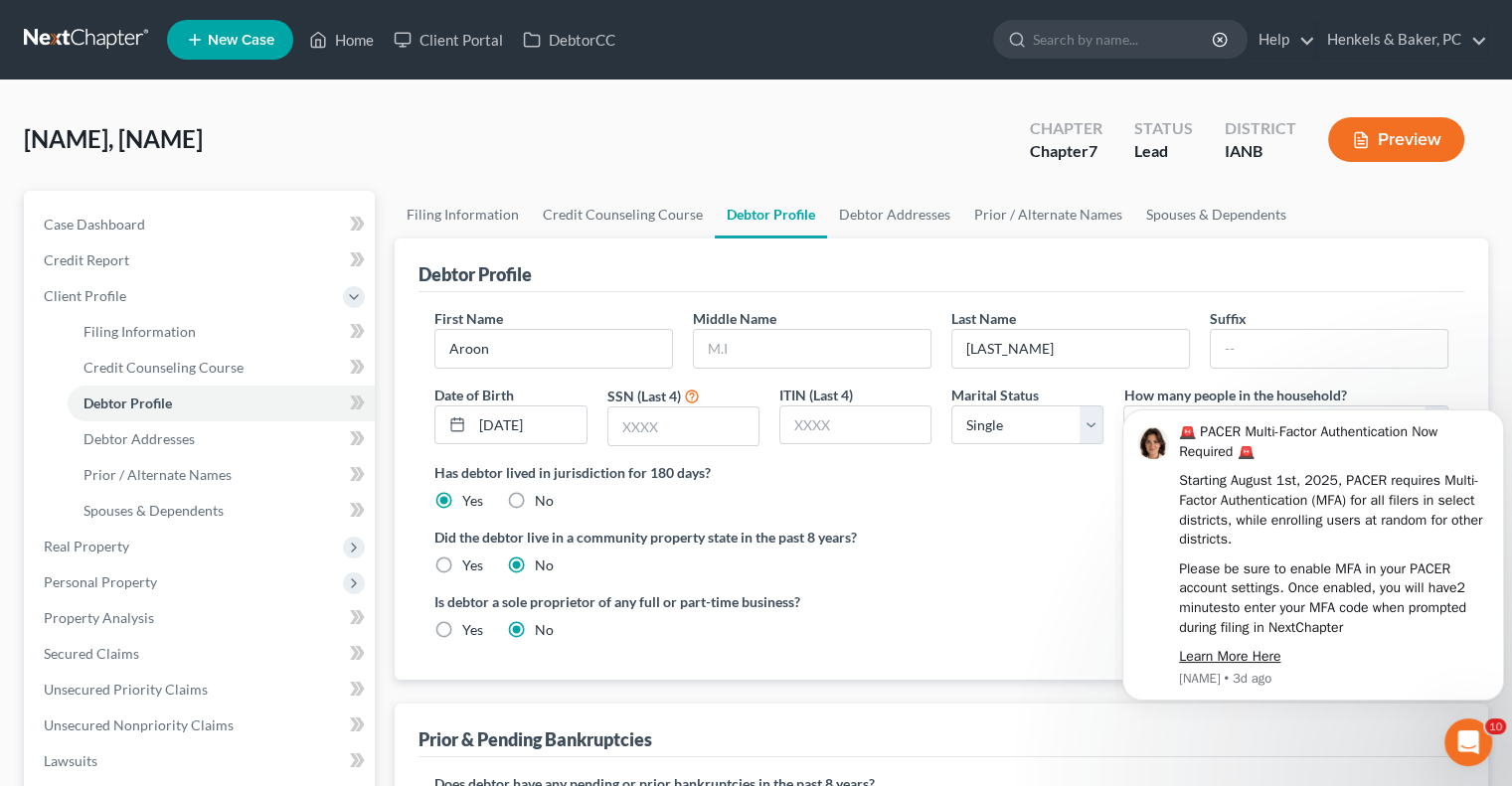 drag, startPoint x: 44, startPoint y: 351, endPoint x: 63, endPoint y: 358, distance: 20.248457 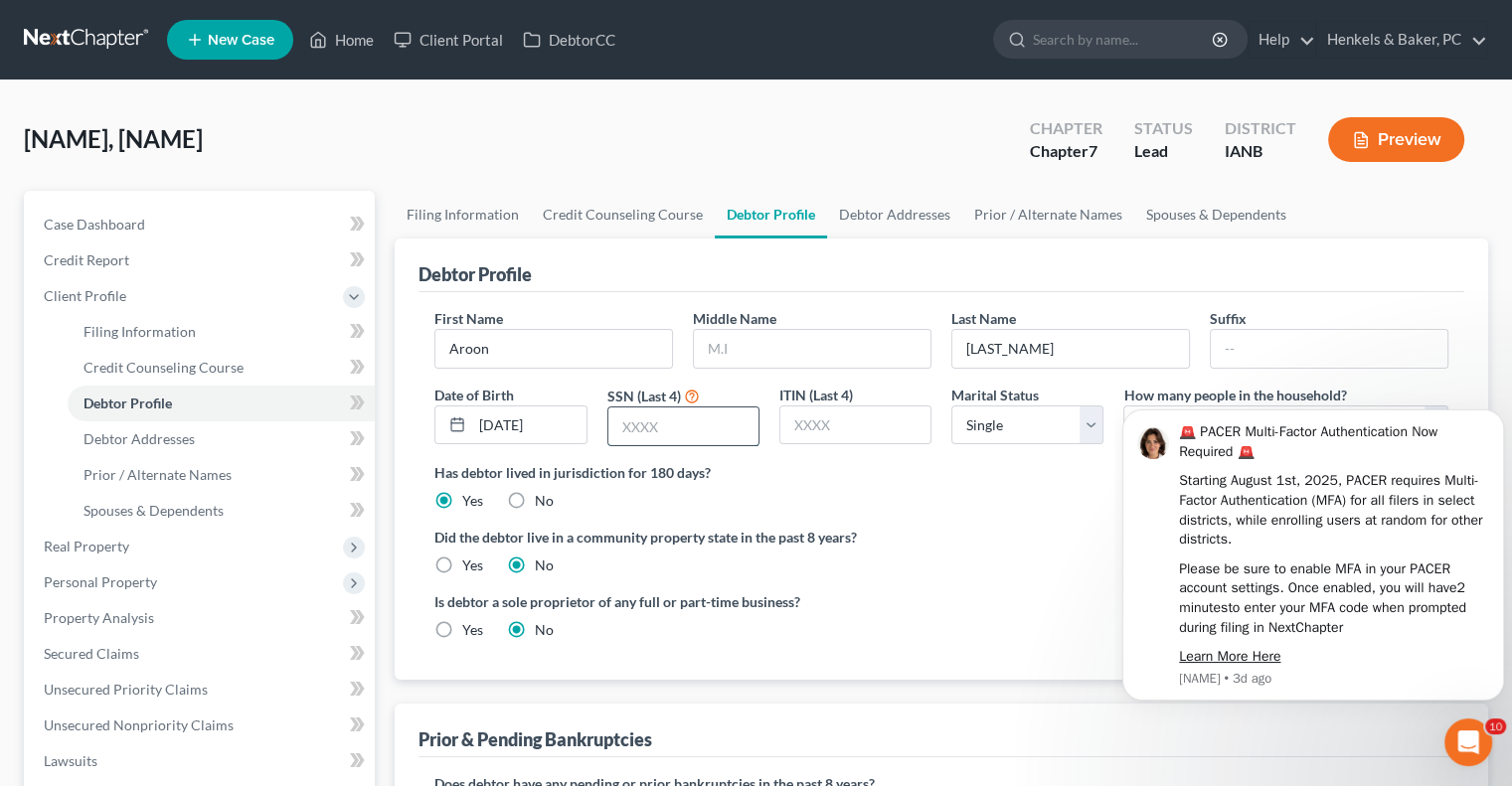 click at bounding box center (683, 426) 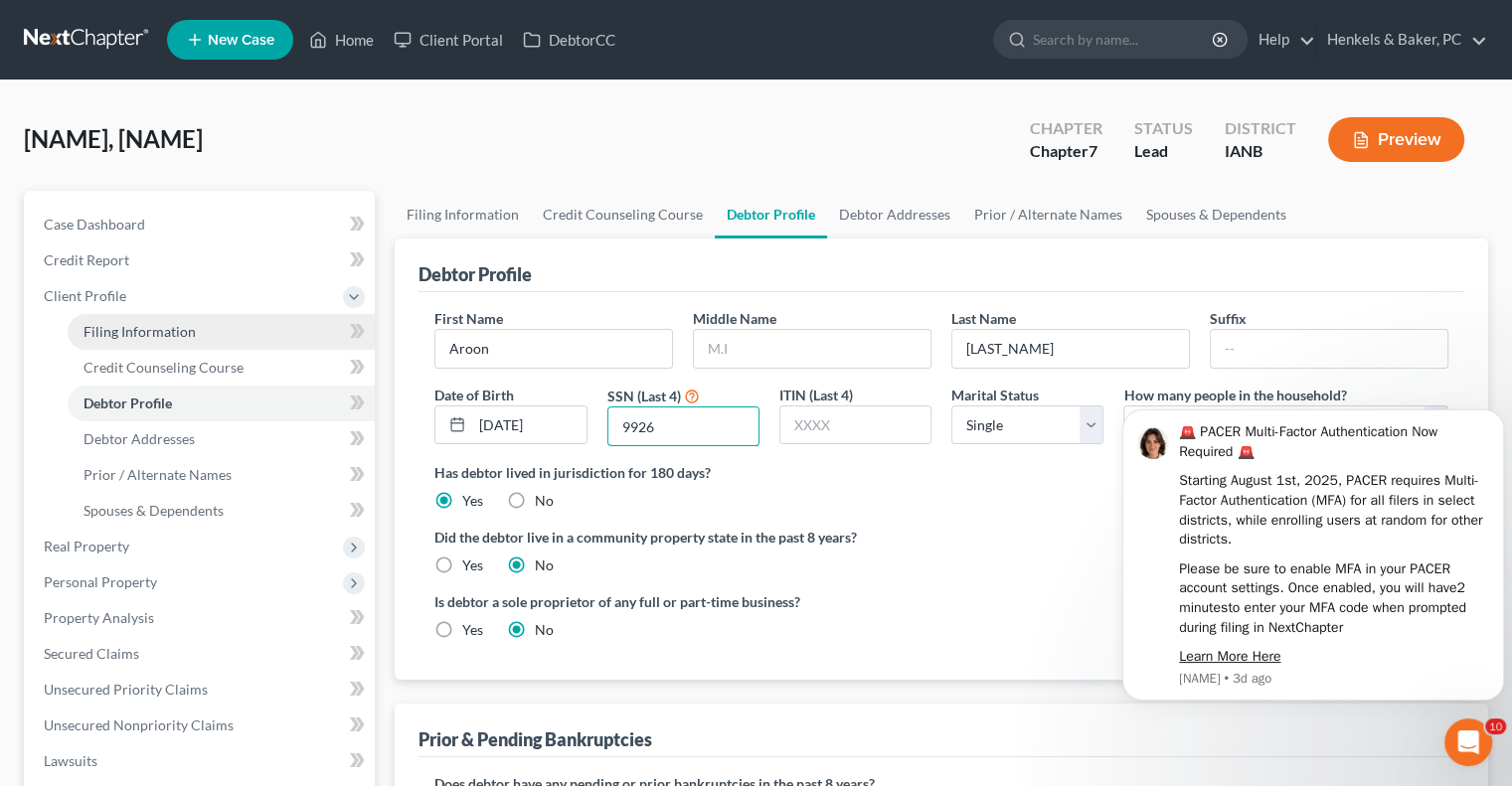 type on "9926" 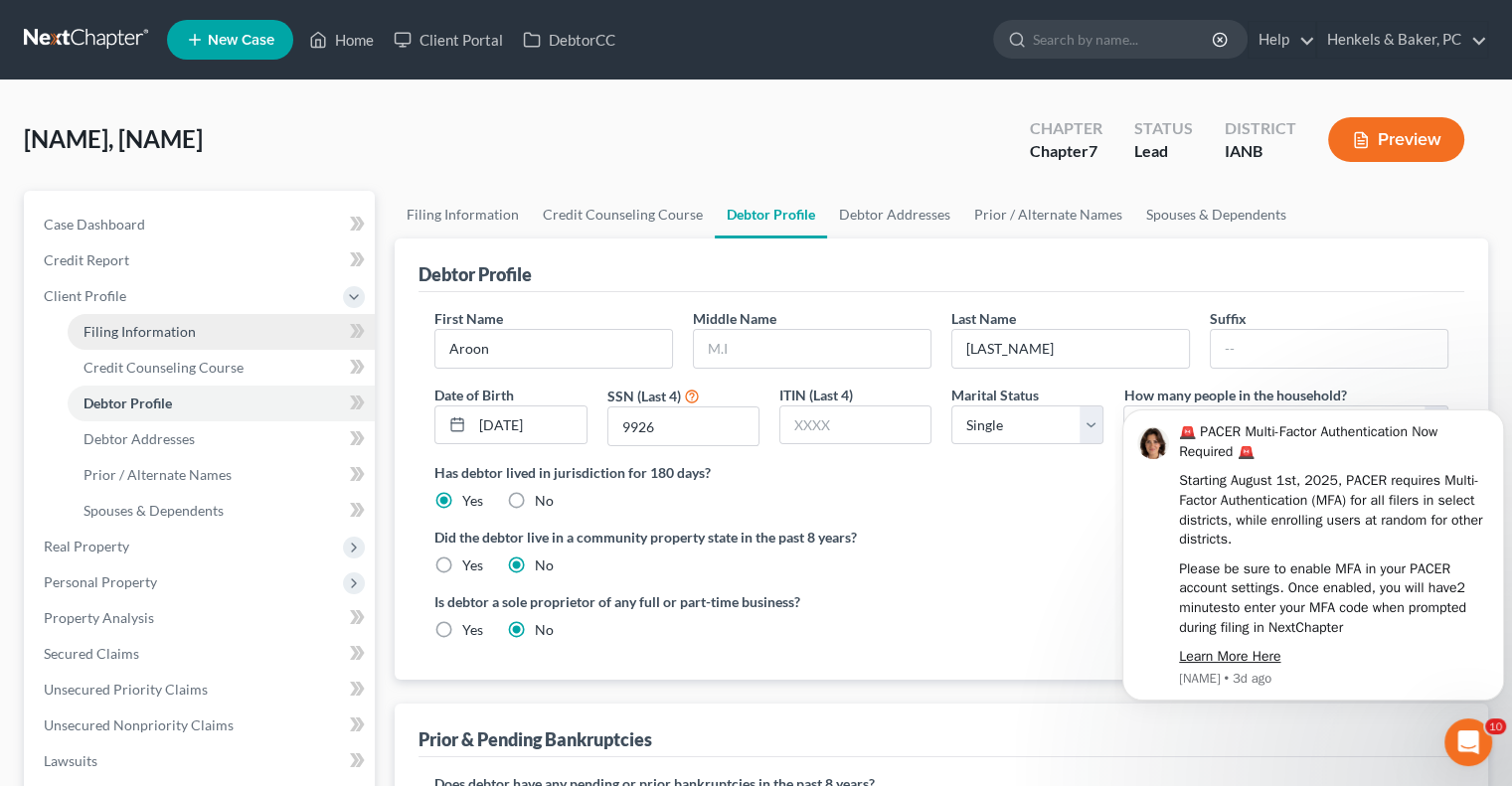 click on "Filing Information" at bounding box center [221, 332] 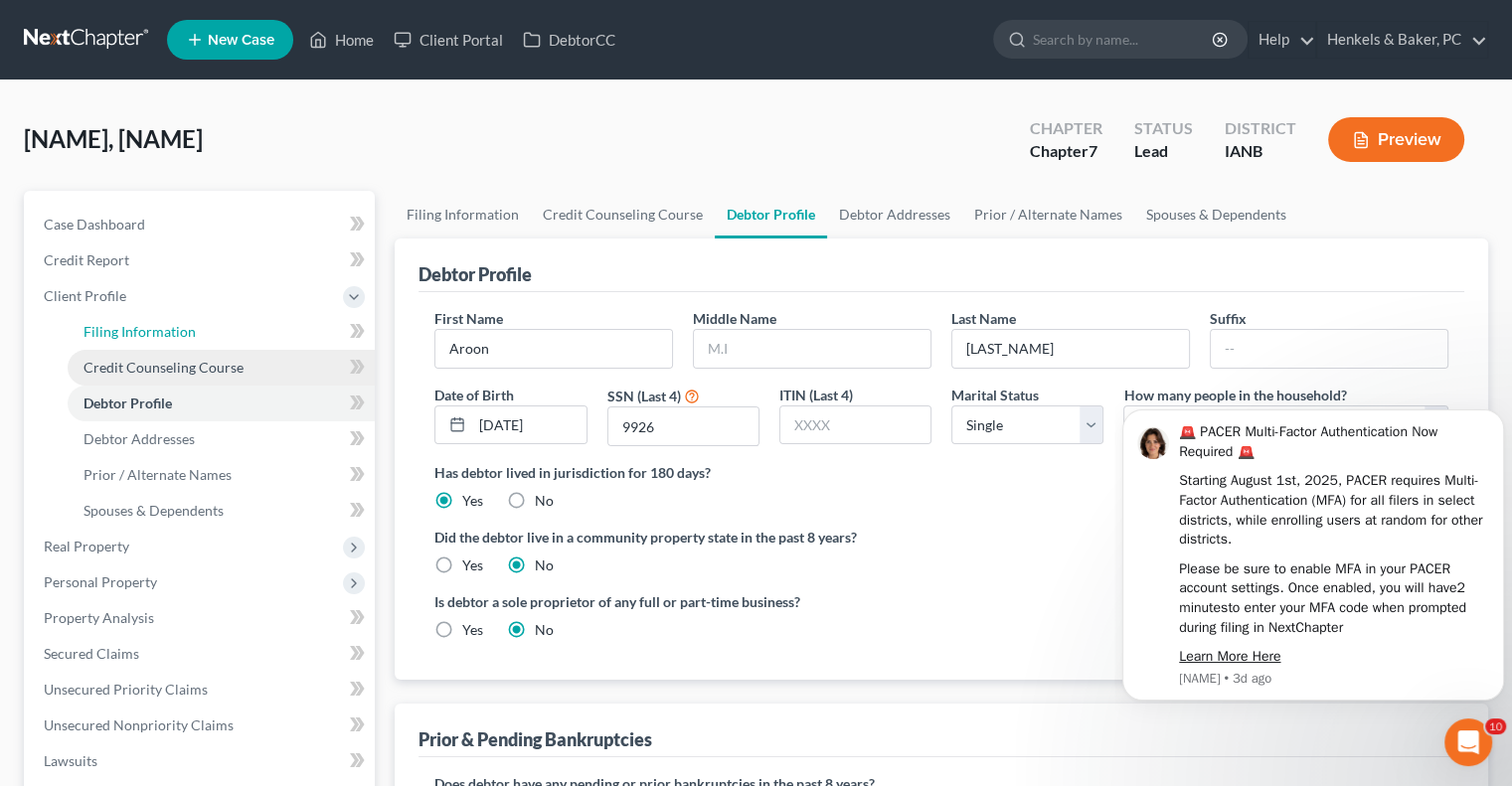 select on "1" 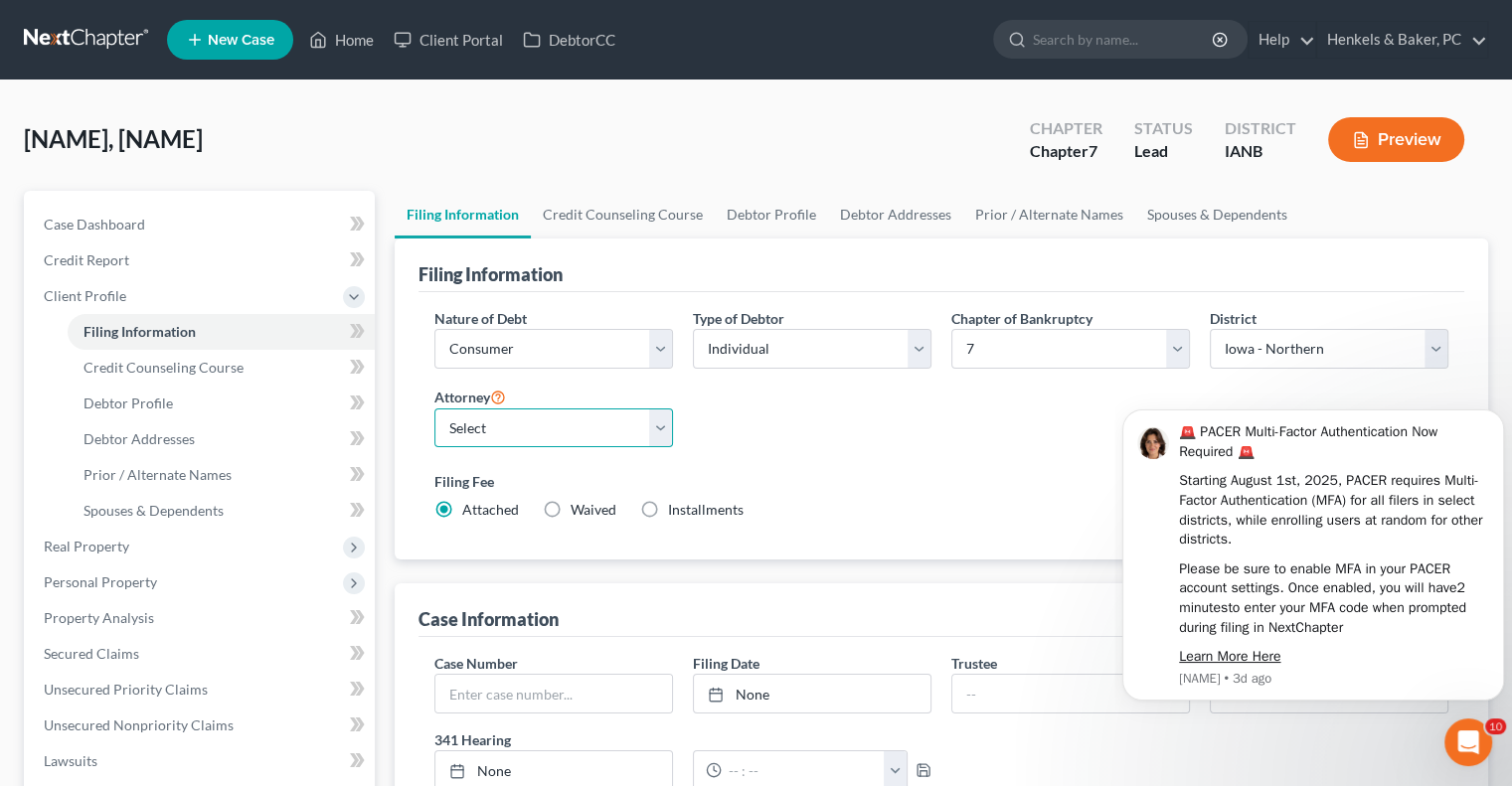 click on "Select [NAME] - IASB [NAME] - ILNB" at bounding box center (554, 428) 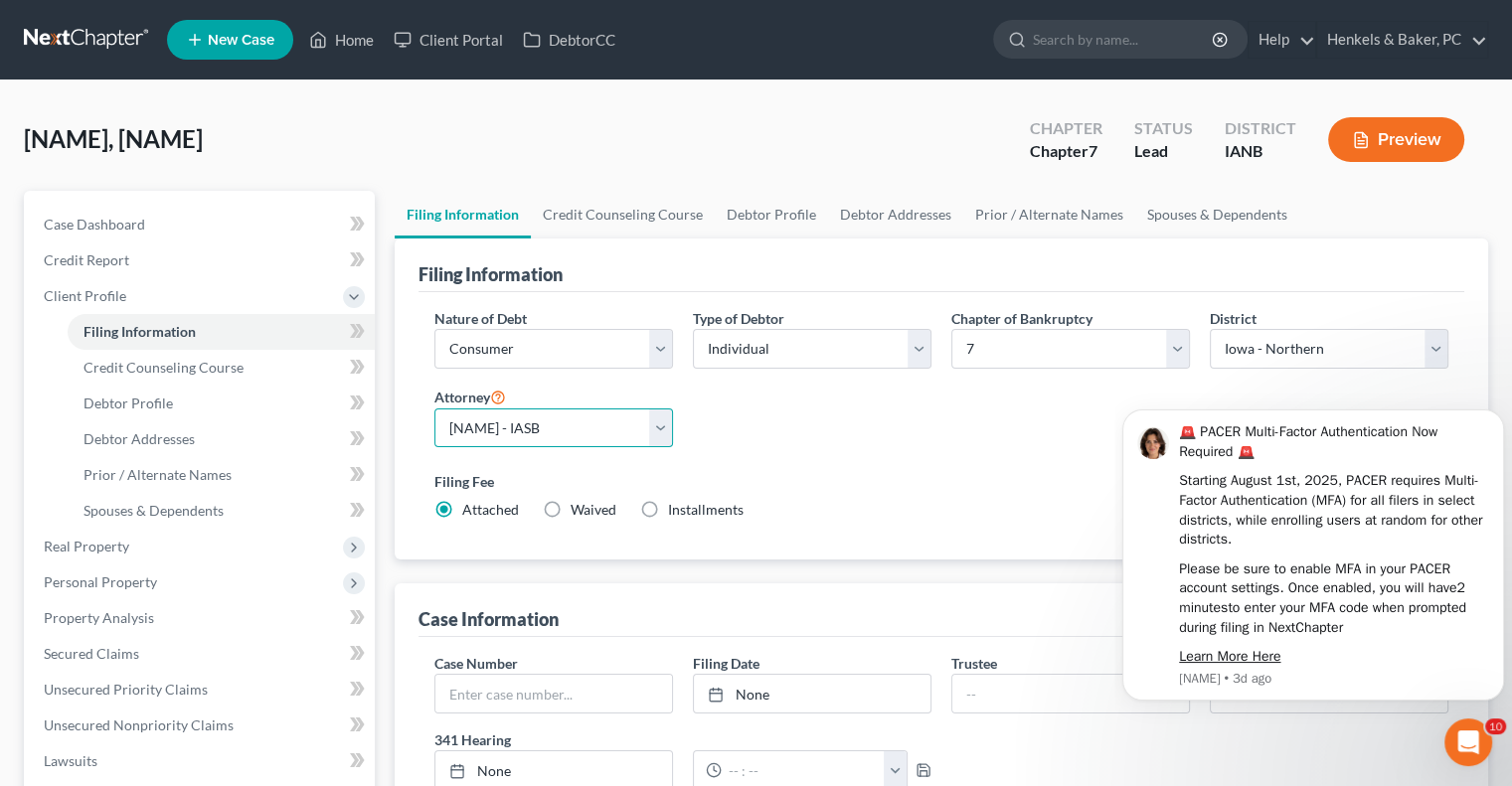 click on "Select [NAME] - IASB [NAME] - ILNB" at bounding box center (554, 428) 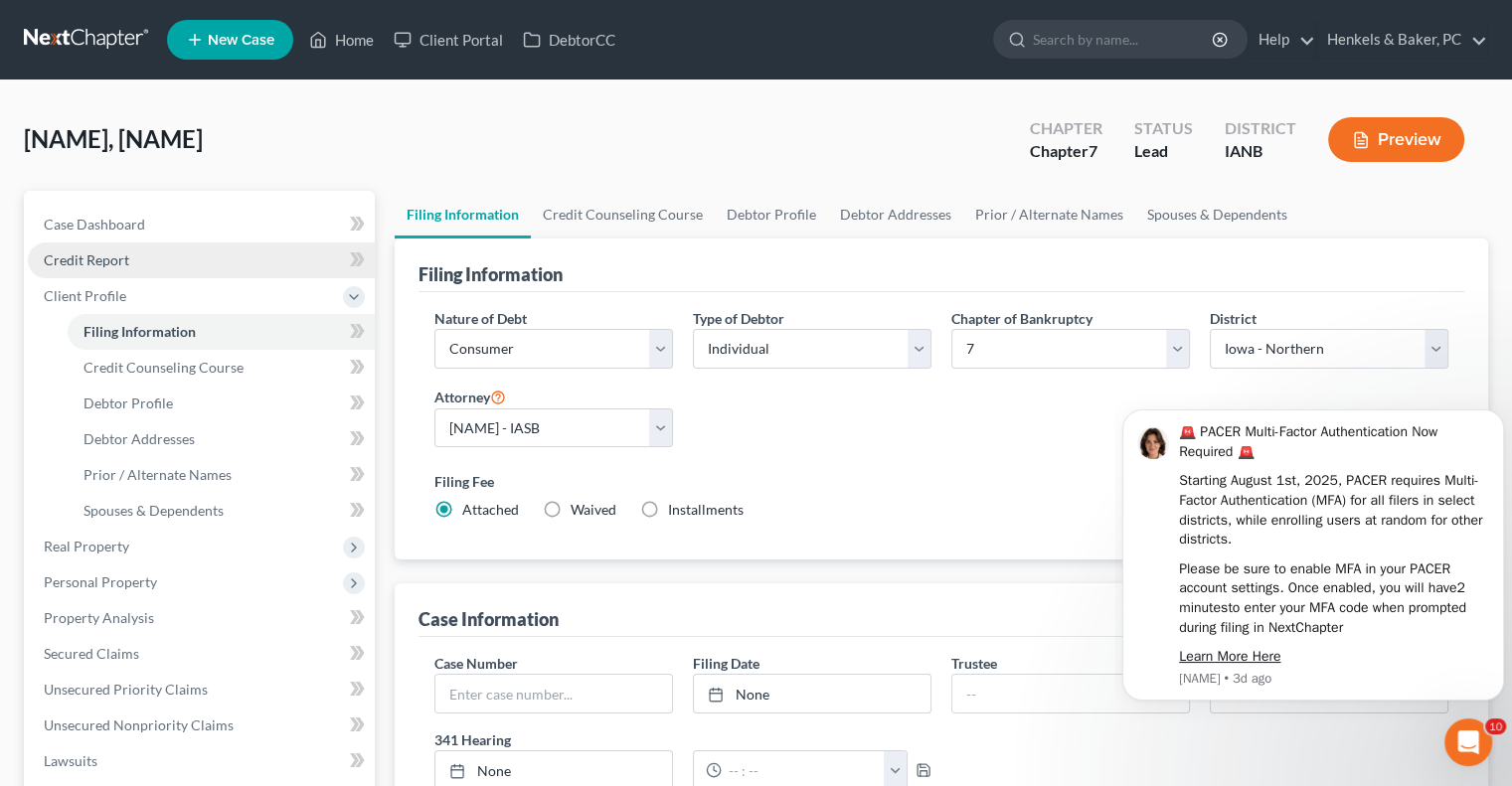 click on "Credit Report" at bounding box center (201, 260) 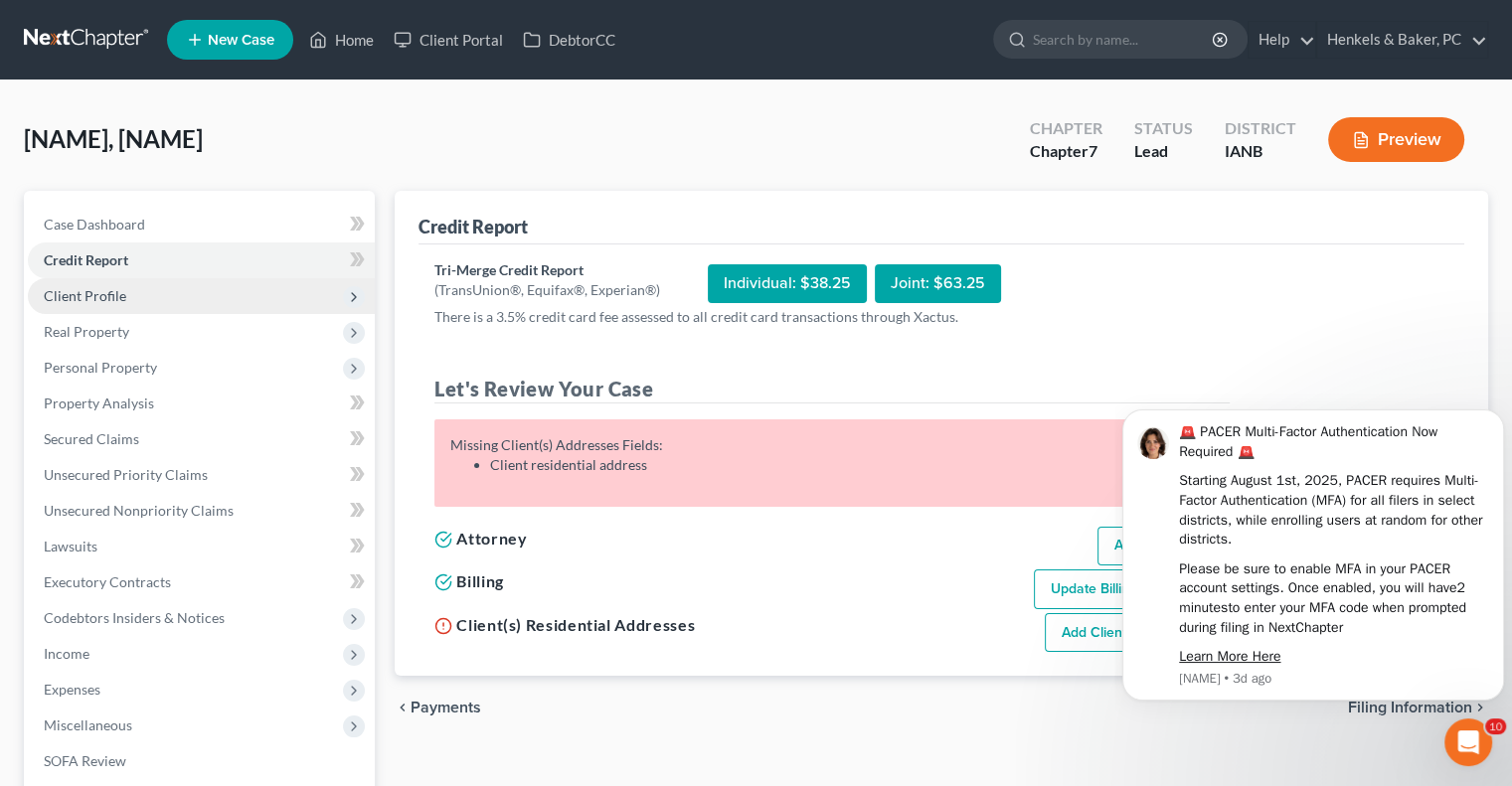 click on "Client Profile" at bounding box center (201, 296) 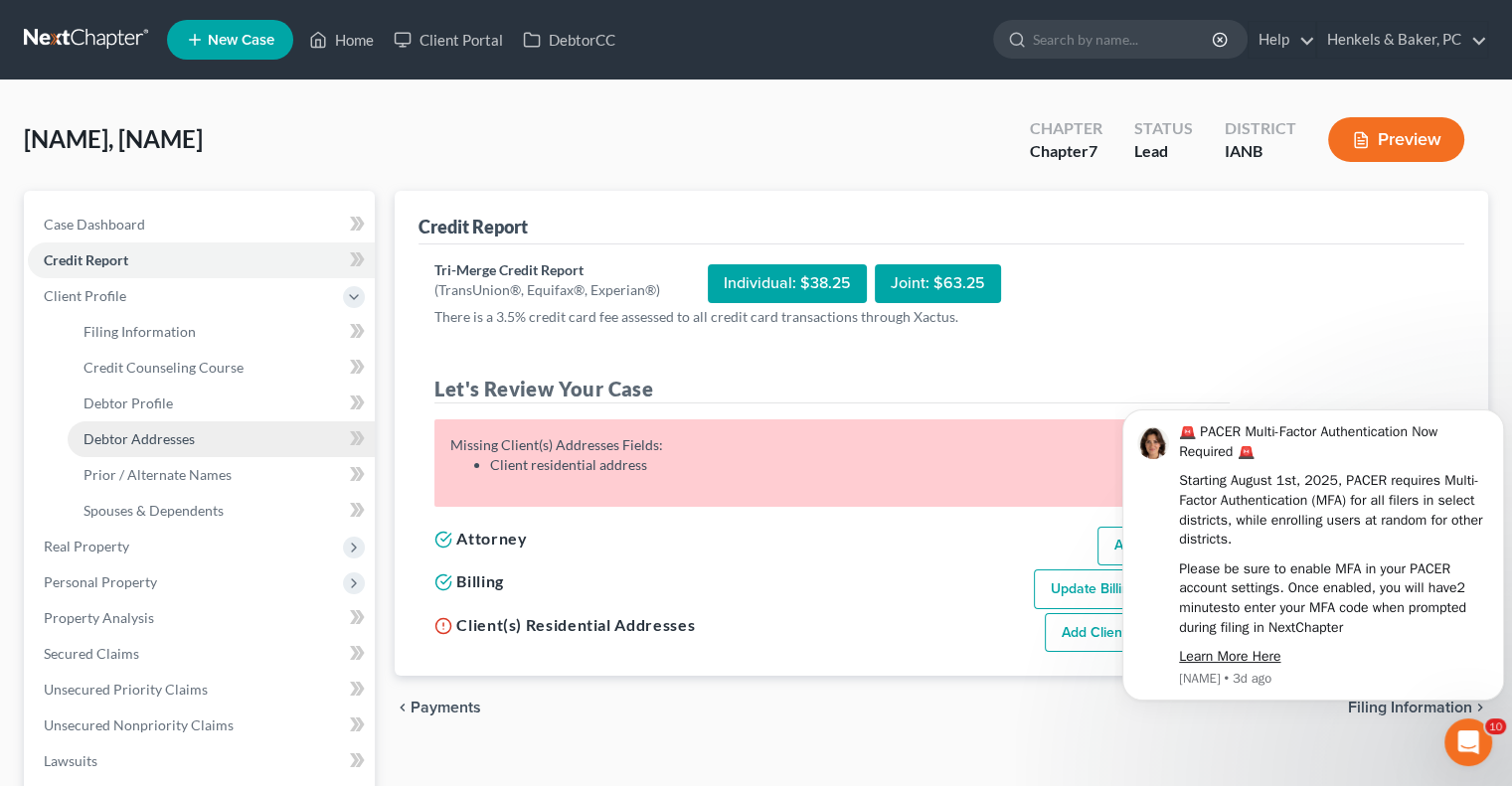click on "Debtor Addresses" at bounding box center (221, 439) 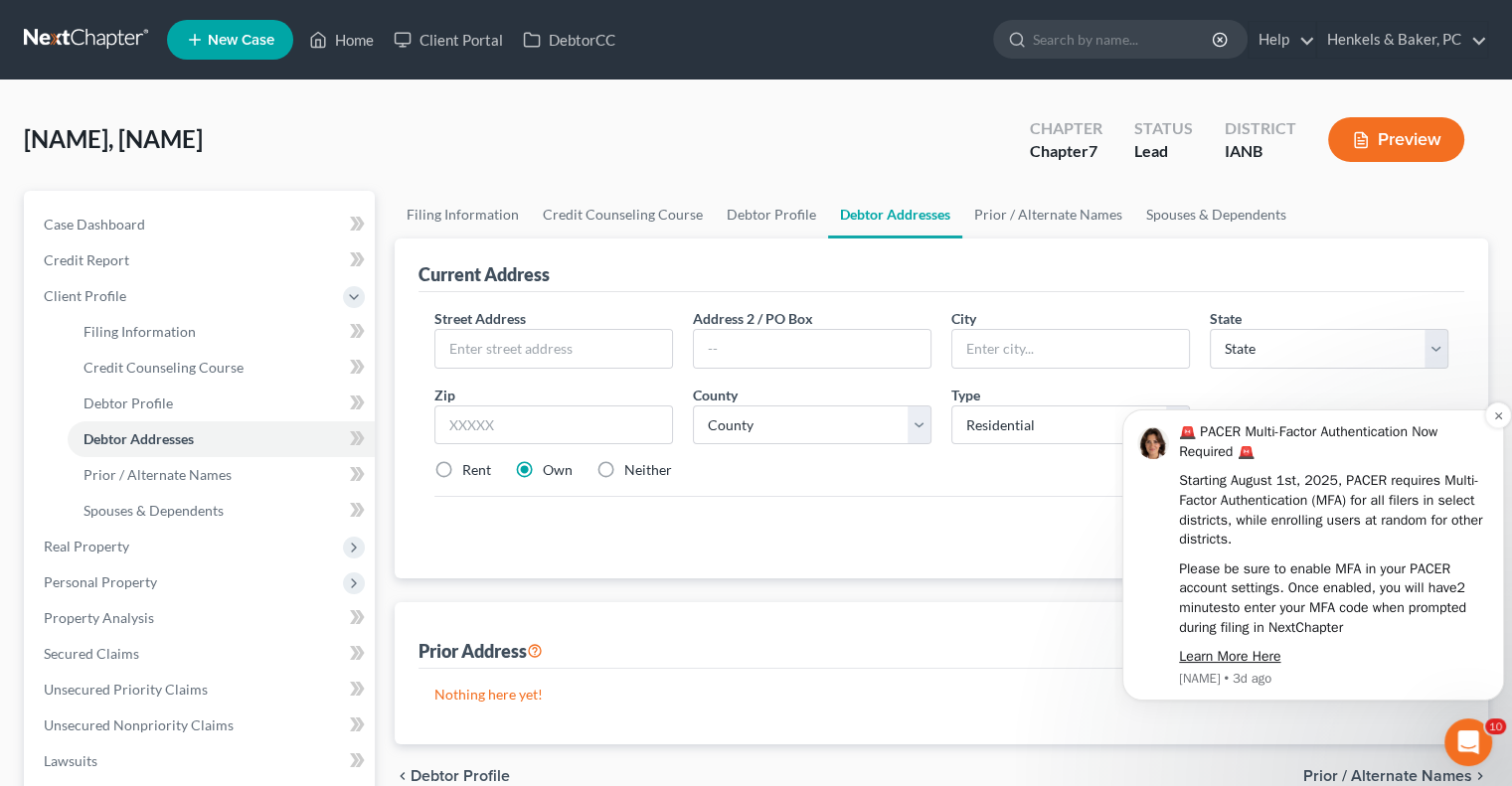 click on "🚨 PACER Multi-Factor Authentication Now Required 🚨   Starting August 1st, 2025, PACER requires Multi-Factor Authentication (MFA) for all filers in select districts, while enrolling users at random for other districts.   Please be sure to enable MFA in your PACER account settings. Once enabled, you will have  2 minutes  to enter your MFA code when prompted during filing in NextChapter   Learn More Here [NAME] • 3d ago" at bounding box center [1313, 554] 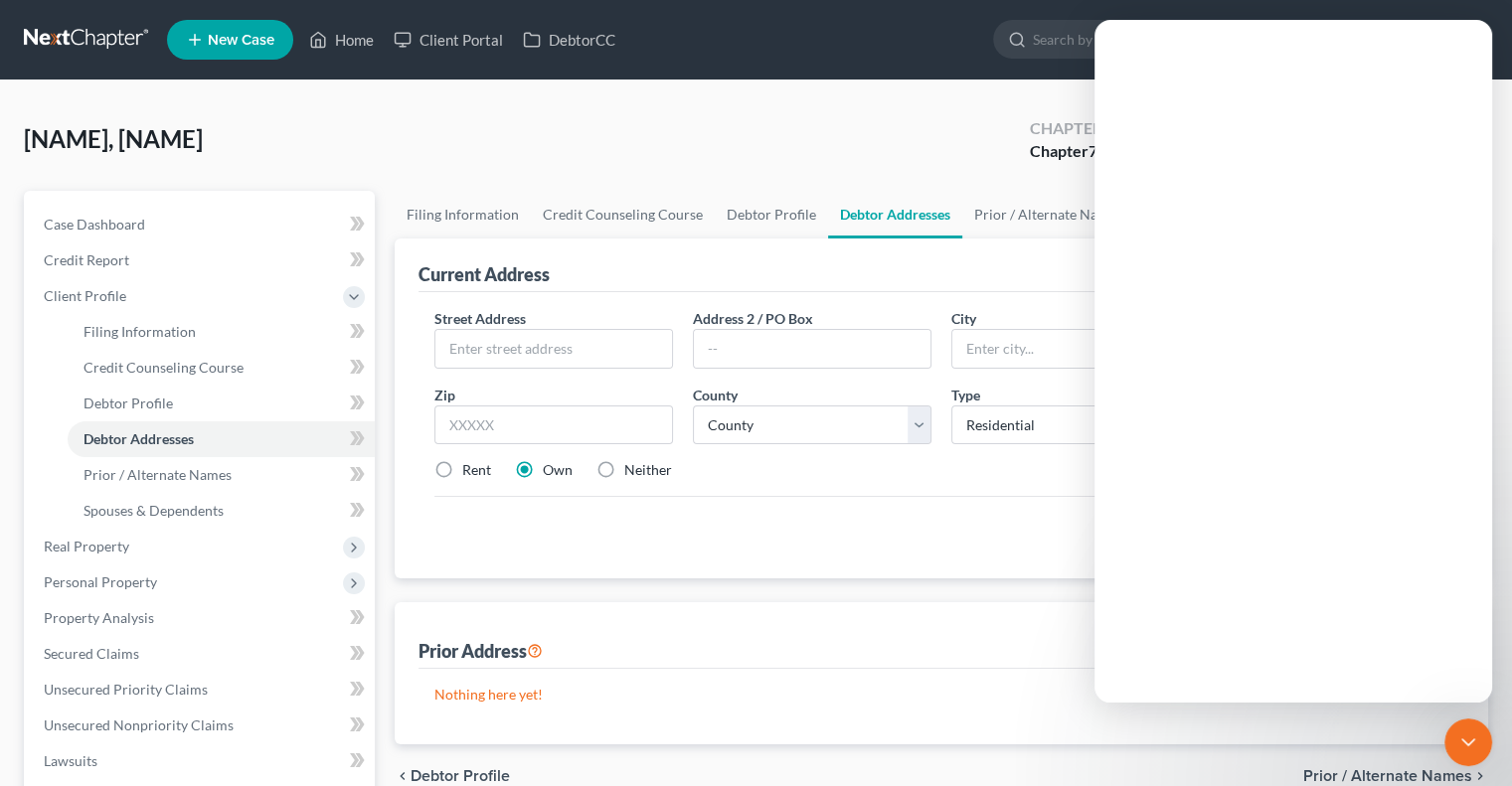 scroll, scrollTop: 0, scrollLeft: 0, axis: both 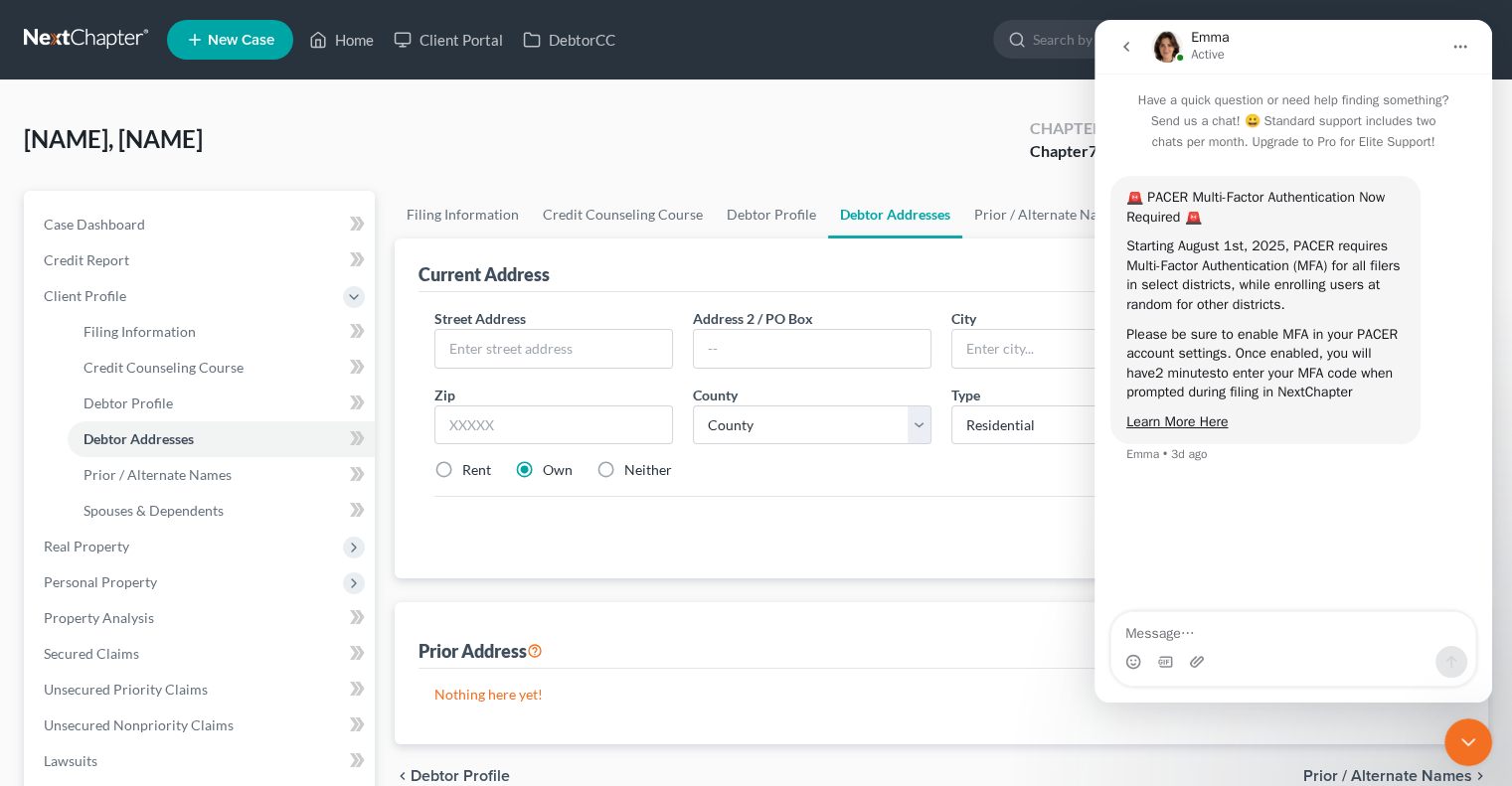 click at bounding box center [1126, 47] 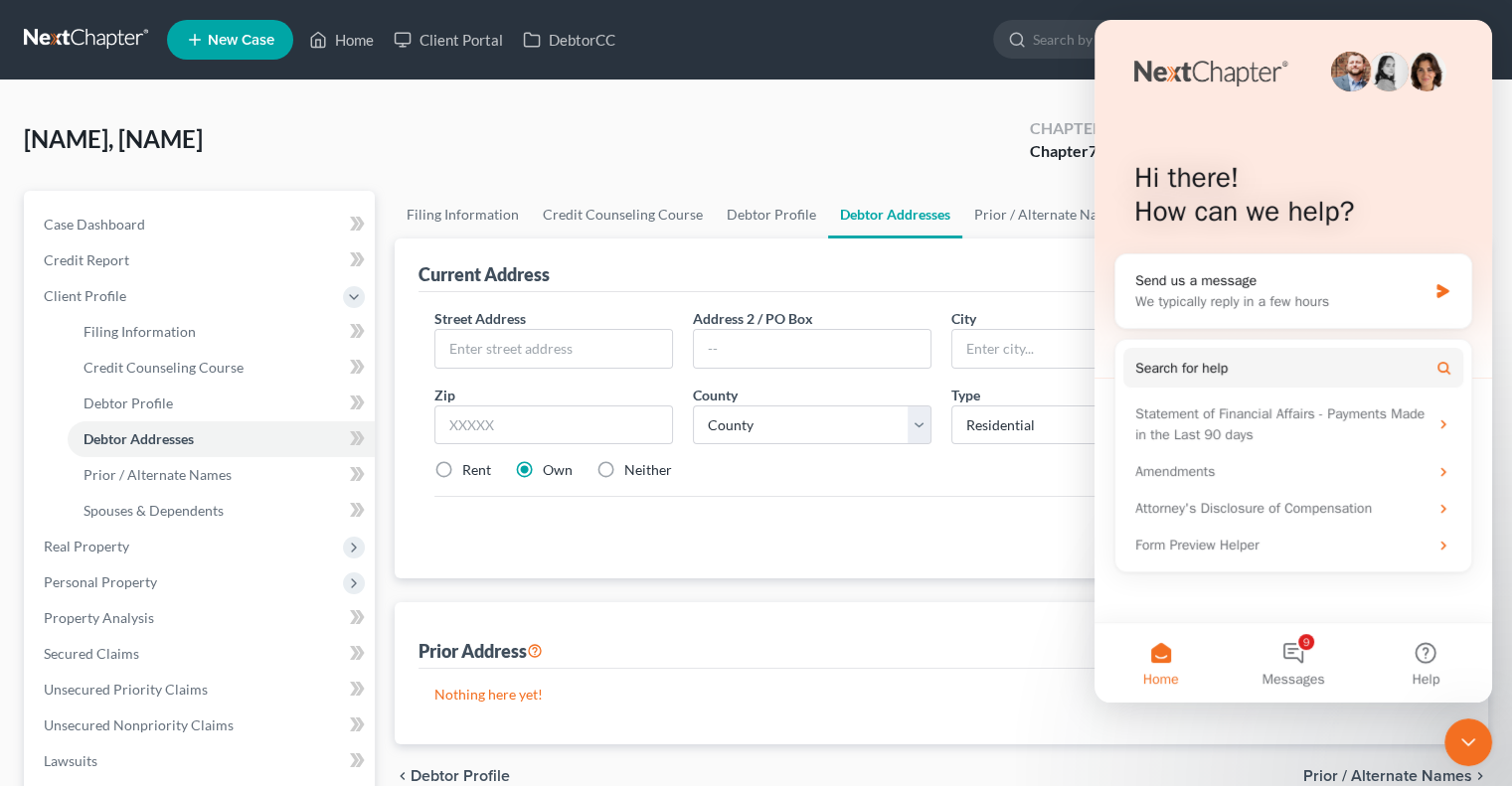 click on "Prior Address  New Prior Address" at bounding box center (941, 635) 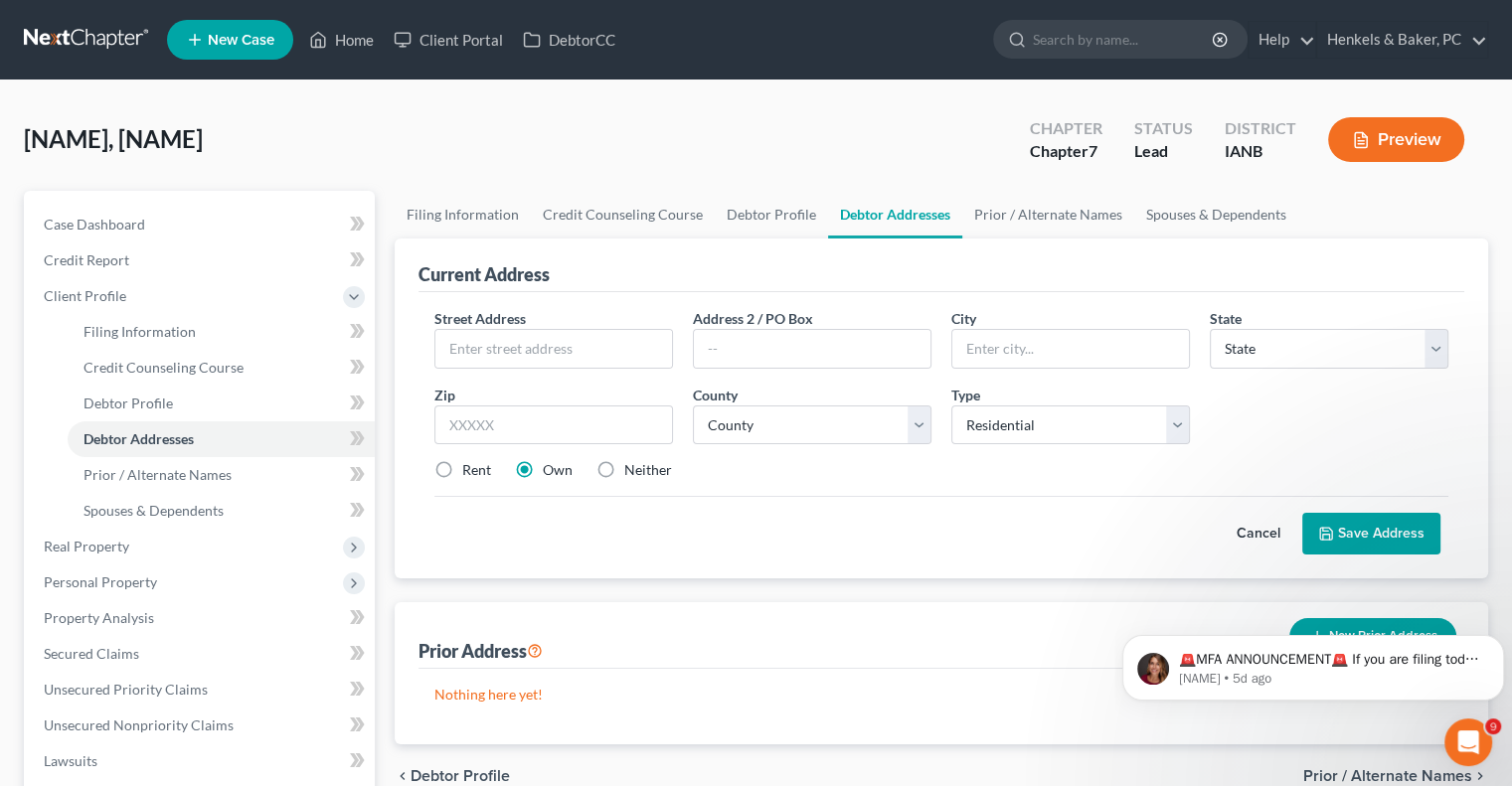 scroll, scrollTop: 0, scrollLeft: 0, axis: both 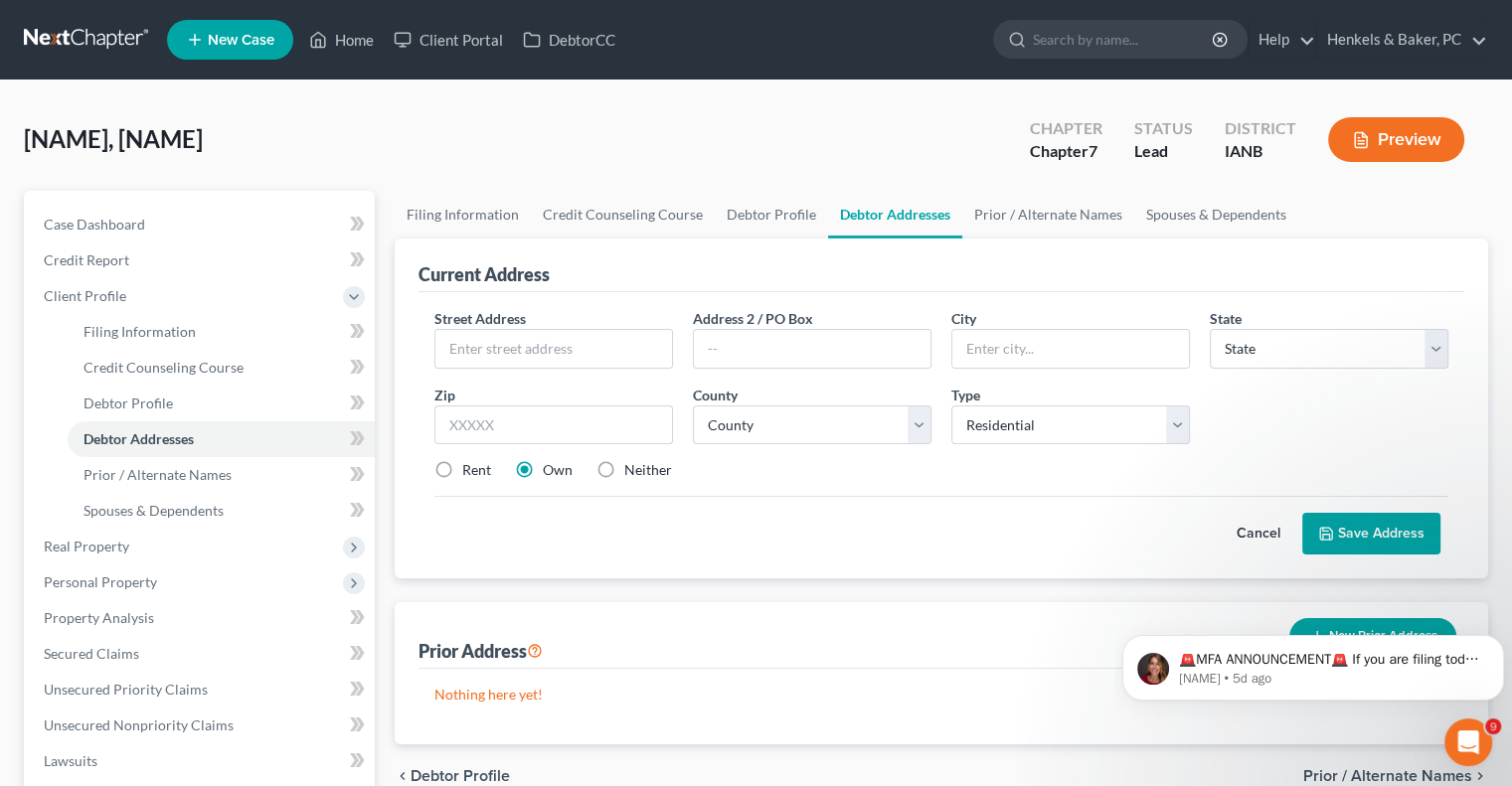 click on "Street Address
*
Address 2 / PO Box
City
*
State
*
State AL AK AR AZ CA CO CT DE DC FL GA GU HI ID IL IN IA KS KY LA ME MD MA MI MN MS MO MT NC ND NE NV NH NJ NM NY OH OK OR PA PR RI SC SD TN TX UT VI VA VT WA WV WI WY
Zip
*
County
*
County Type Select Residential Mailing Rental Business Rent Own Neither Save as Property" at bounding box center [941, 402] 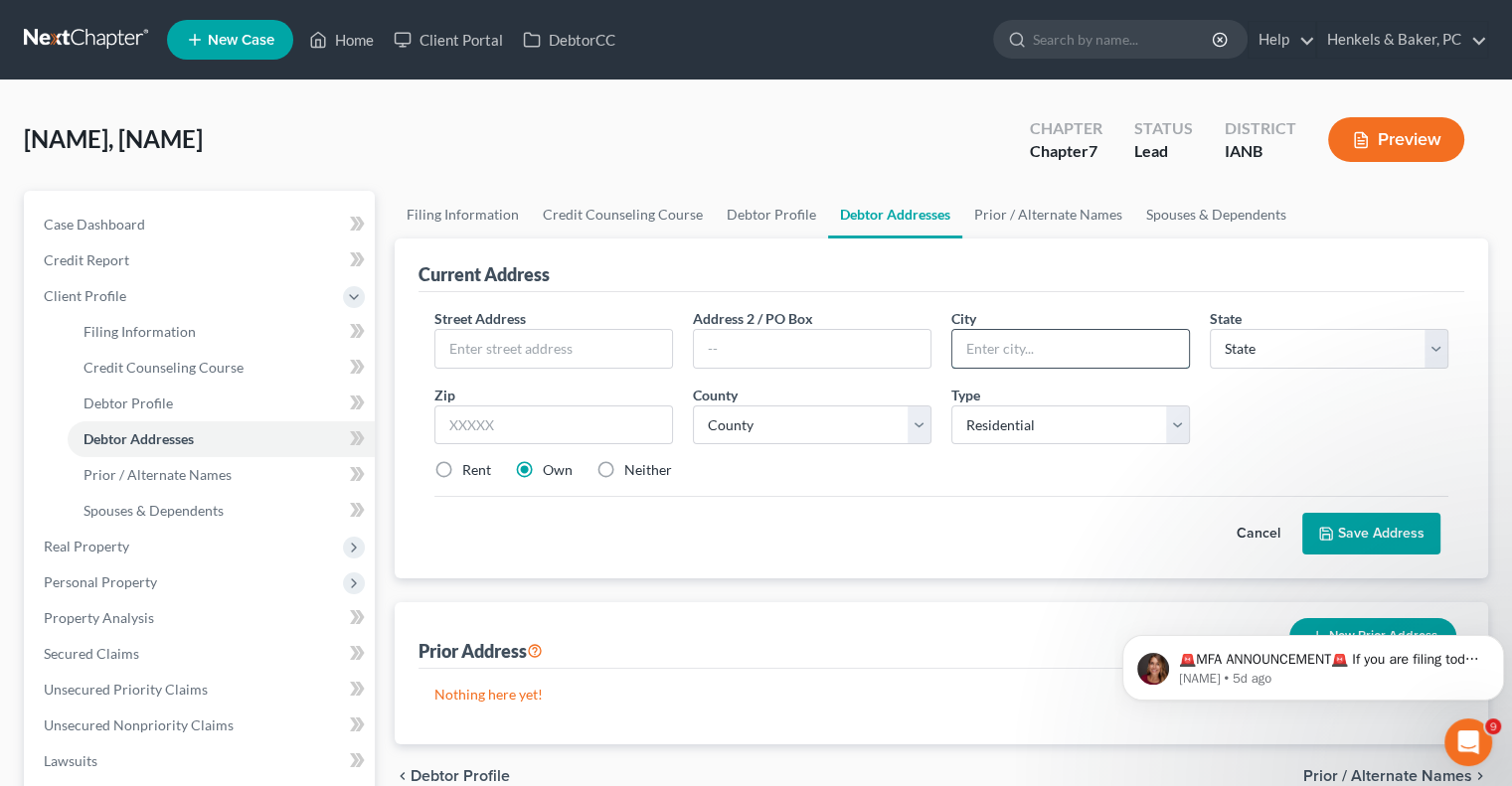 click at bounding box center (1071, 349) 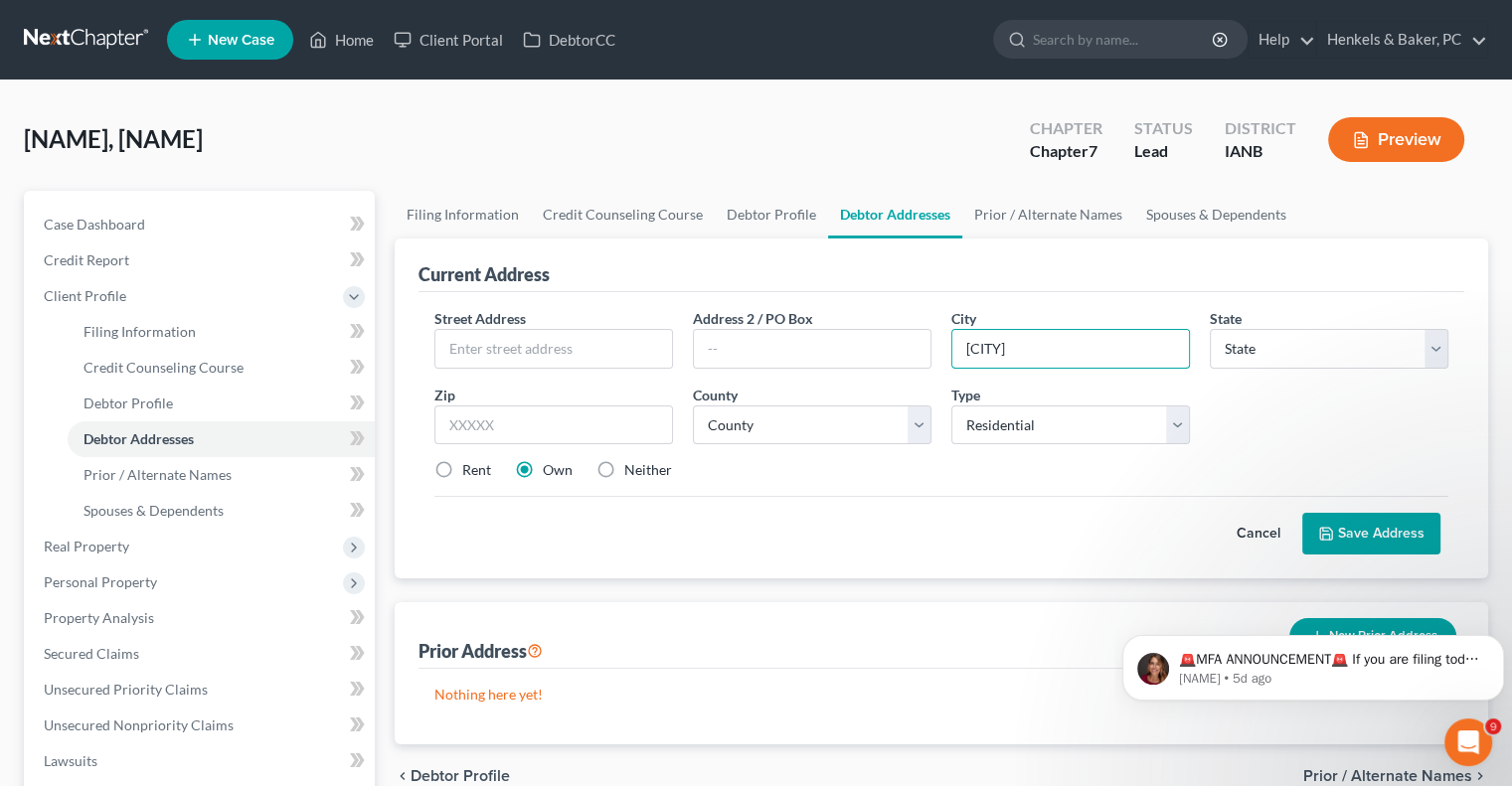 type on "[CITY]" 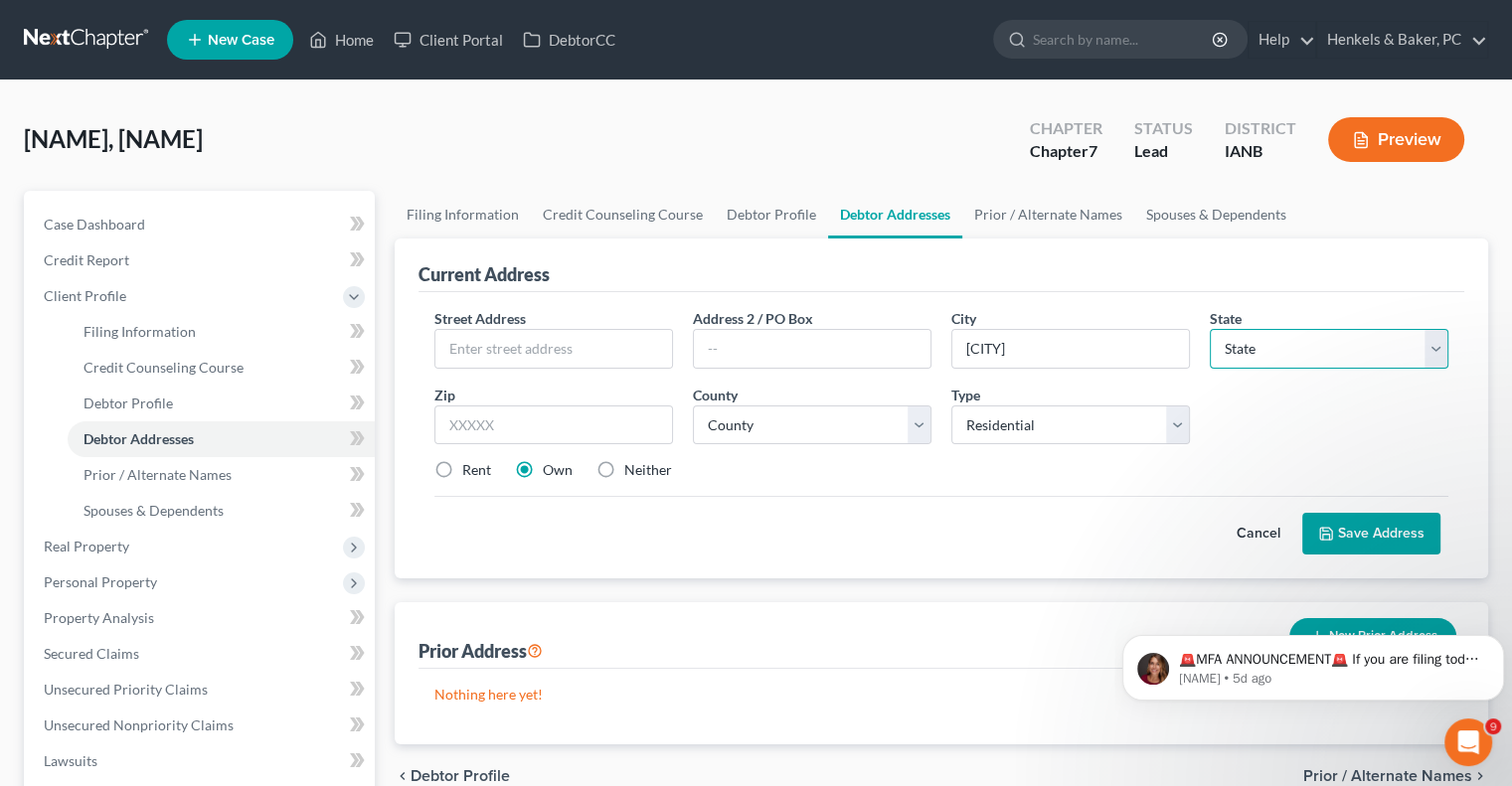click on "State AL AK AR AZ CA CO CT DE DC FL GA GU HI ID IL IN IA KS KY LA ME MD MA MI MN MS MO MT NC ND NE NV NH NJ NM NY OH OK OR PA PR RI SC SD TN TX UT VI VA VT WA WV WI WY" at bounding box center (1329, 349) 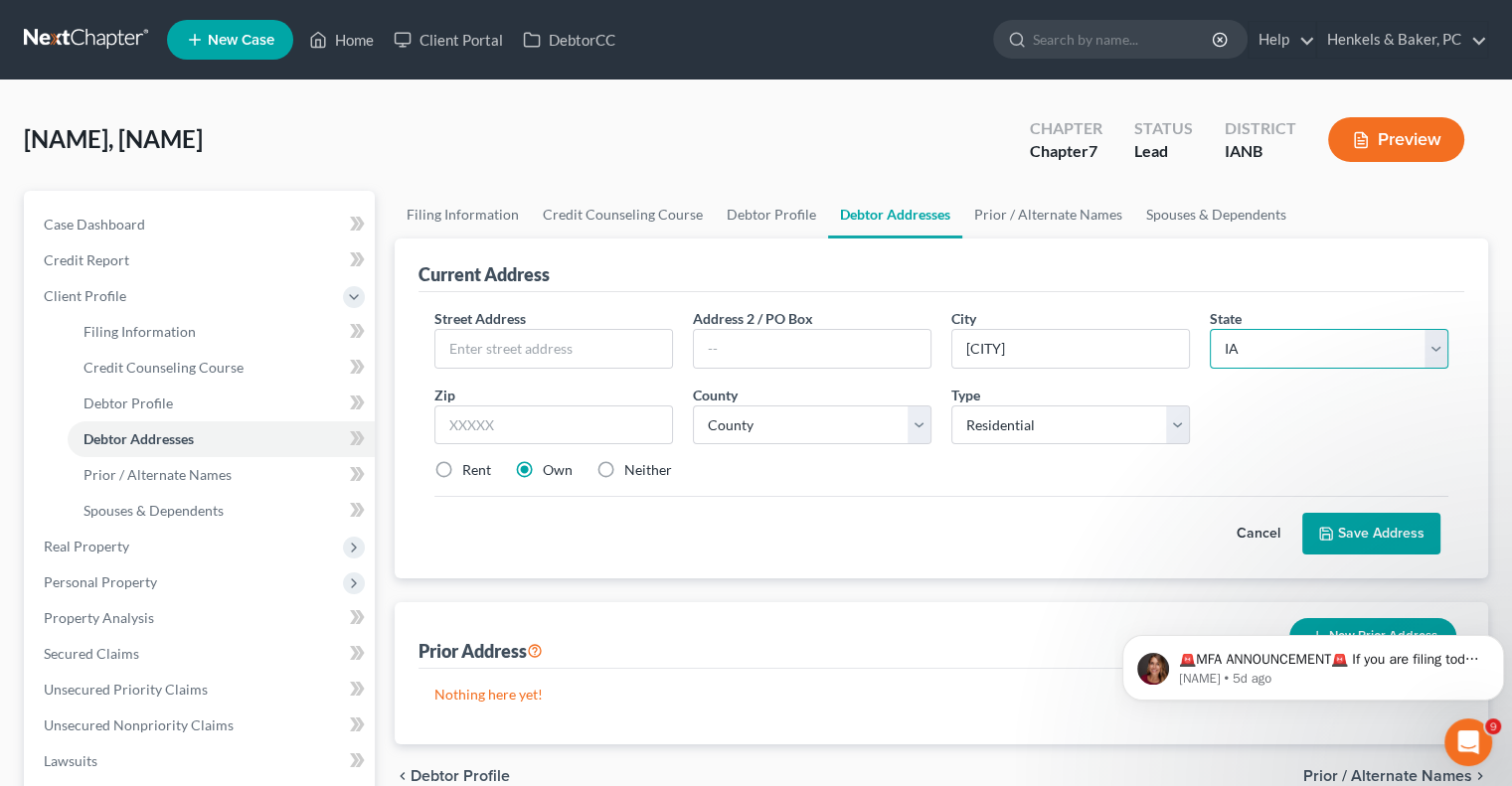 click on "State AL AK AR AZ CA CO CT DE DC FL GA GU HI ID IL IN IA KS KY LA ME MD MA MI MN MS MO MT NC ND NE NV NH NJ NM NY OH OK OR PA PR RI SC SD TN TX UT VI VA VT WA WV WI WY" at bounding box center (1329, 349) 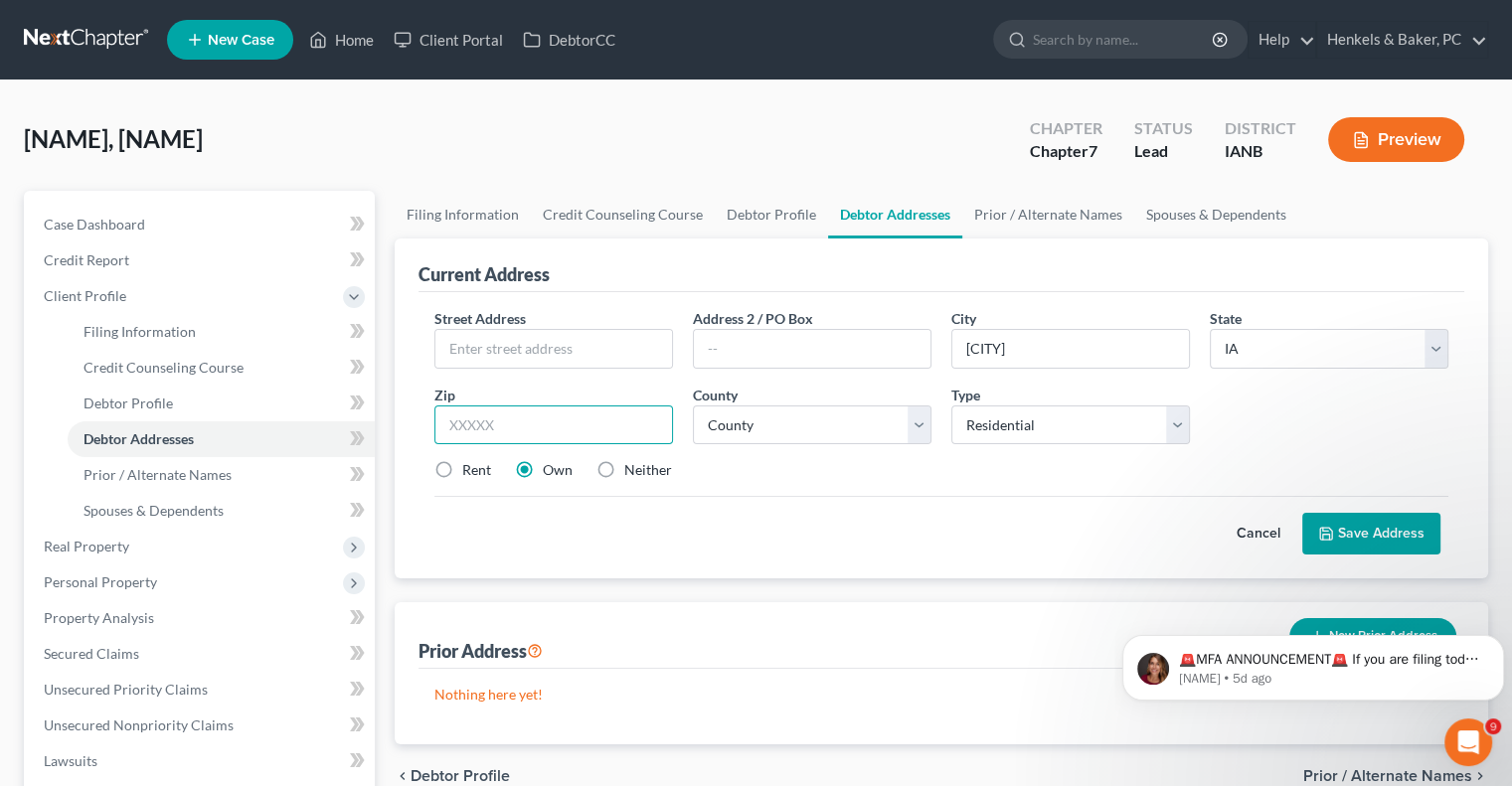 click at bounding box center [554, 425] 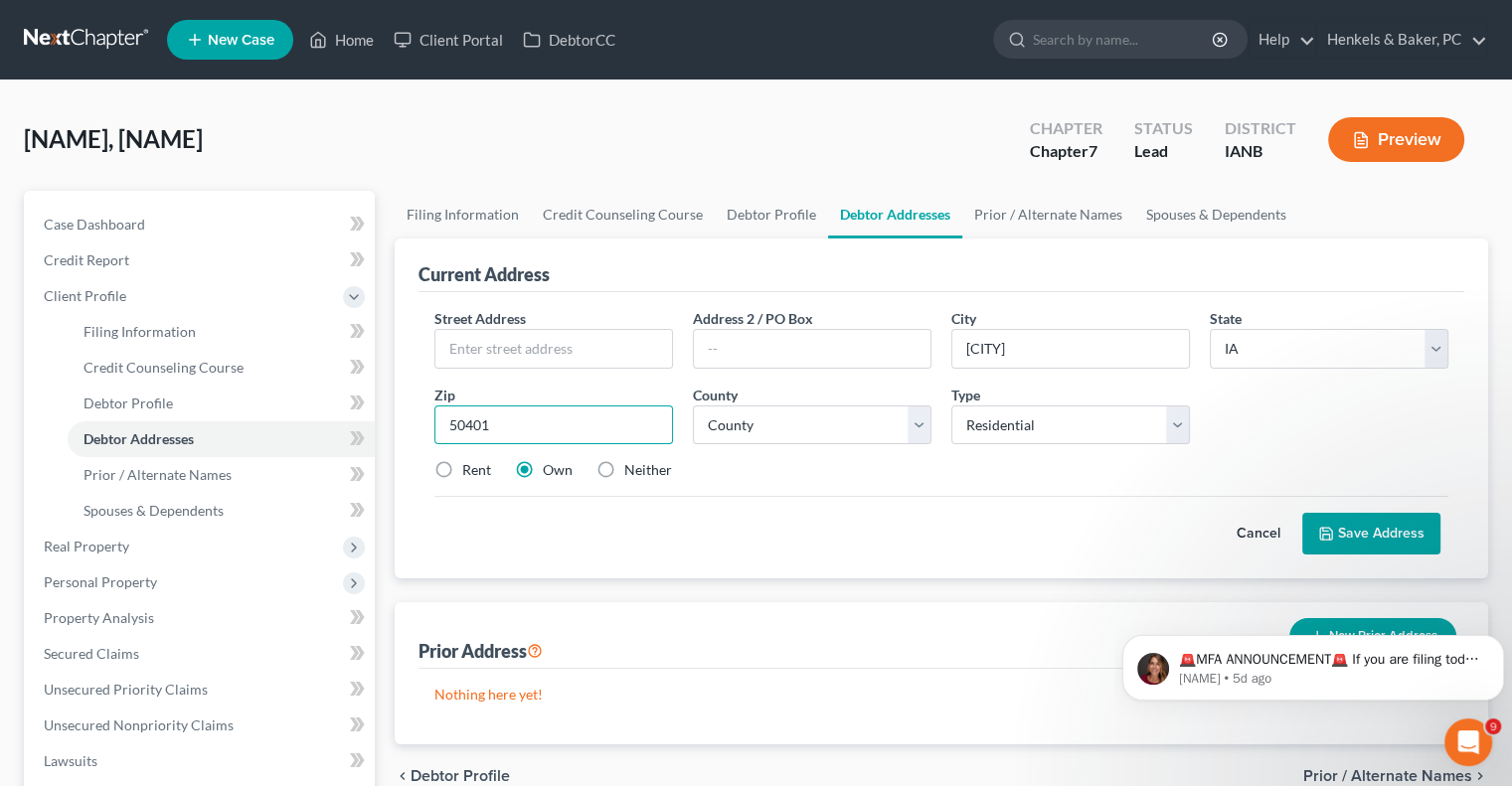 type on "50401" 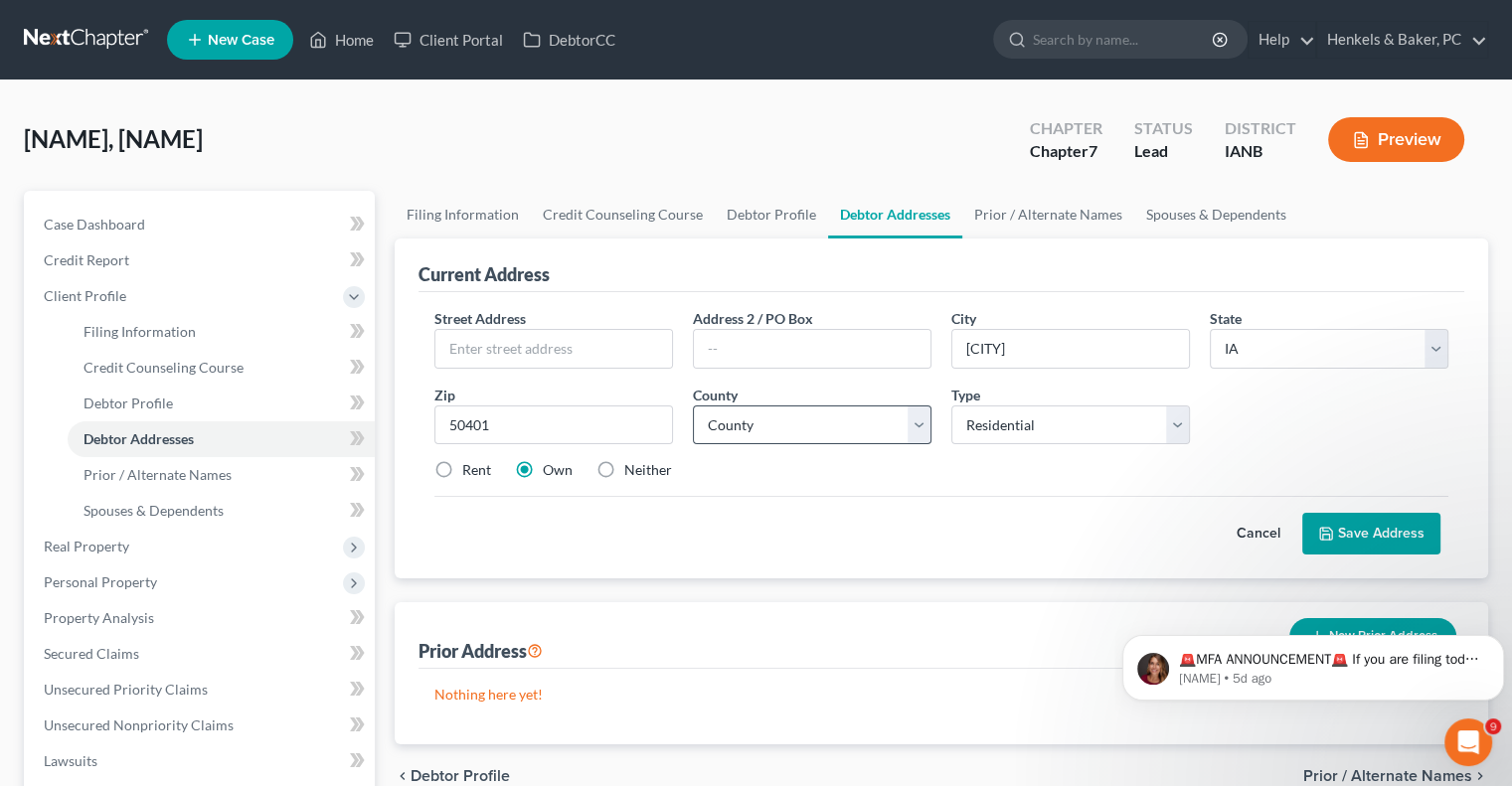 click on "County
*
County Adair County Adams County Allamakee County Appanoose County Audubon County Benton County Black Hawk County Boone County Bremer County Buchanan County Buena Vista County Butler County Calhoun County Carroll County Cass County Cedar County Cerro Gordo County Cherokee County Chickasaw County Clarke County Clay County Clayton County Clinton County Crawford County Dallas County Davis County Decatur County Delaware County Des Moines County Dickinson County Dubuque County Emmet County Fayette County Floyd County Franklin County Fremont County Greene County Grundy County Guthrie County Hamilton County Hancock County Hardin County Harrison County Henry County Howard County Humboldt County Ida County Iowa County Jackson County Jasper County Jefferson County Johnson County Jones County Keokuk County Kossuth County Lee County Linn County Louisa County Lucas County Lyon County Madison County Mahaska County Marion County Marshall County Mills County Mitchell County Monona County" at bounding box center (812, 414) 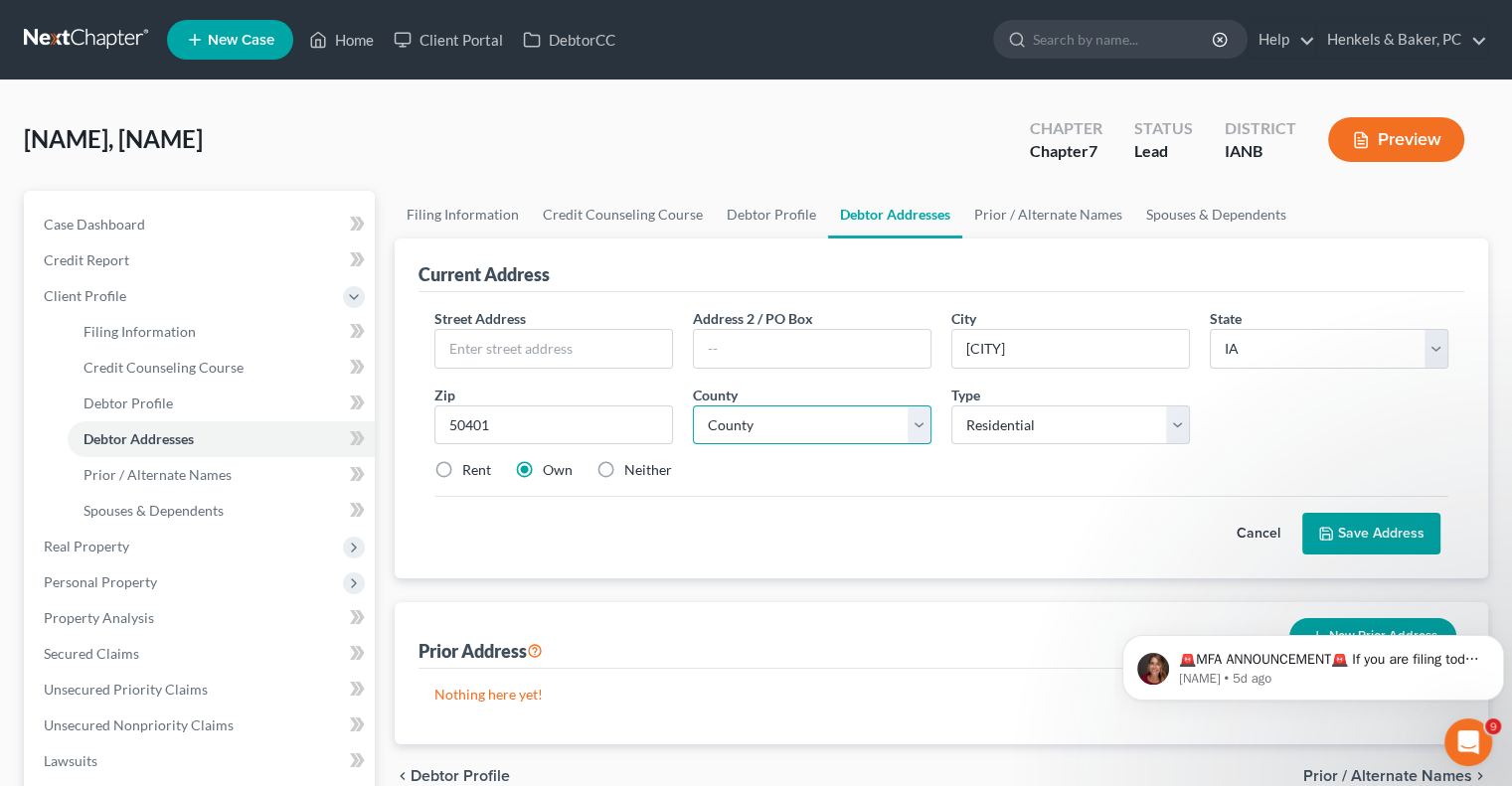 click on "County Adair County Adams County Allamakee County Appanoose County Audubon County Benton County Black Hawk County Boone County Bremer County Buchanan County Buena Vista County Butler County Calhoun County Carroll County Cass County Cedar County Cerro Gordo County Cherokee County Chickasaw County Clarke County Clay County Clayton County Clinton County Crawford County Dallas County Davis County Decatur County Delaware County Des Moines County Dickinson County Dubuque County Emmet County Fayette County Floyd County Franklin County Fremont County Greene County Grundy County Guthrie County Hamilton County Hancock County Hardin County Harrison County Henry County Howard County Humboldt County Ida County Iowa County Jackson County Jasper County Jefferson County Johnson County Jones County Keokuk County Kossuth County Lee County Linn County Louisa County Lucas County Lyon County Madison County Mahaska County Marion County Marshall County Mills County Mitchell County Monona County Montgomery County" at bounding box center (812, 425) 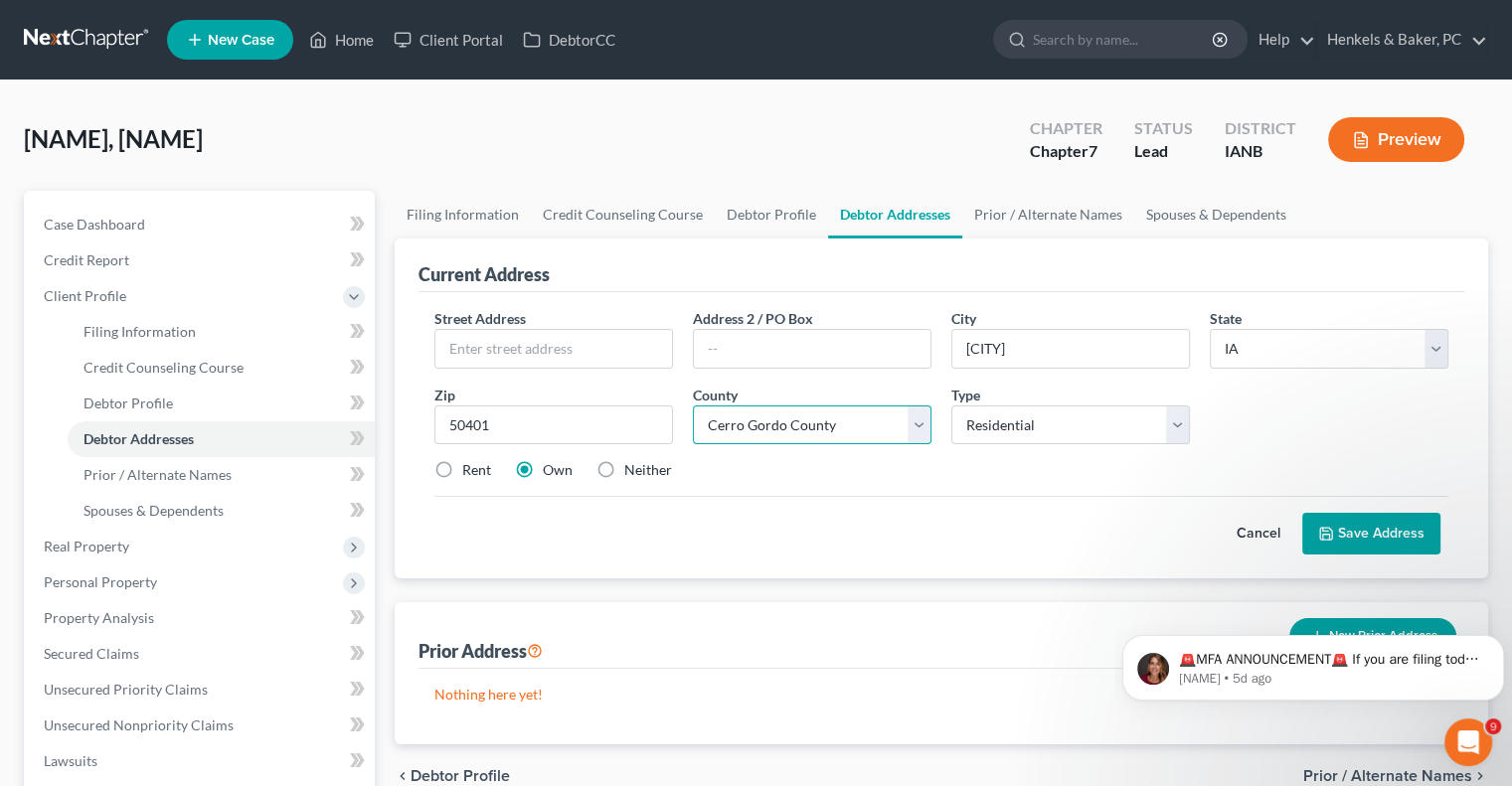 click on "County Adair County Adams County Allamakee County Appanoose County Audubon County Benton County Black Hawk County Boone County Bremer County Buchanan County Buena Vista County Butler County Calhoun County Carroll County Cass County Cedar County Cerro Gordo County Cherokee County Chickasaw County Clarke County Clay County Clayton County Clinton County Crawford County Dallas County Davis County Decatur County Delaware County Des Moines County Dickinson County Dubuque County Emmet County Fayette County Floyd County Franklin County Fremont County Greene County Grundy County Guthrie County Hamilton County Hancock County Hardin County Harrison County Henry County Howard County Humboldt County Ida County Iowa County Jackson County Jasper County Jefferson County Johnson County Jones County Keokuk County Kossuth County Lee County Linn County Louisa County Lucas County Lyon County Madison County Mahaska County Marion County Marshall County Mills County Mitchell County Monona County Montgomery County" at bounding box center (812, 425) 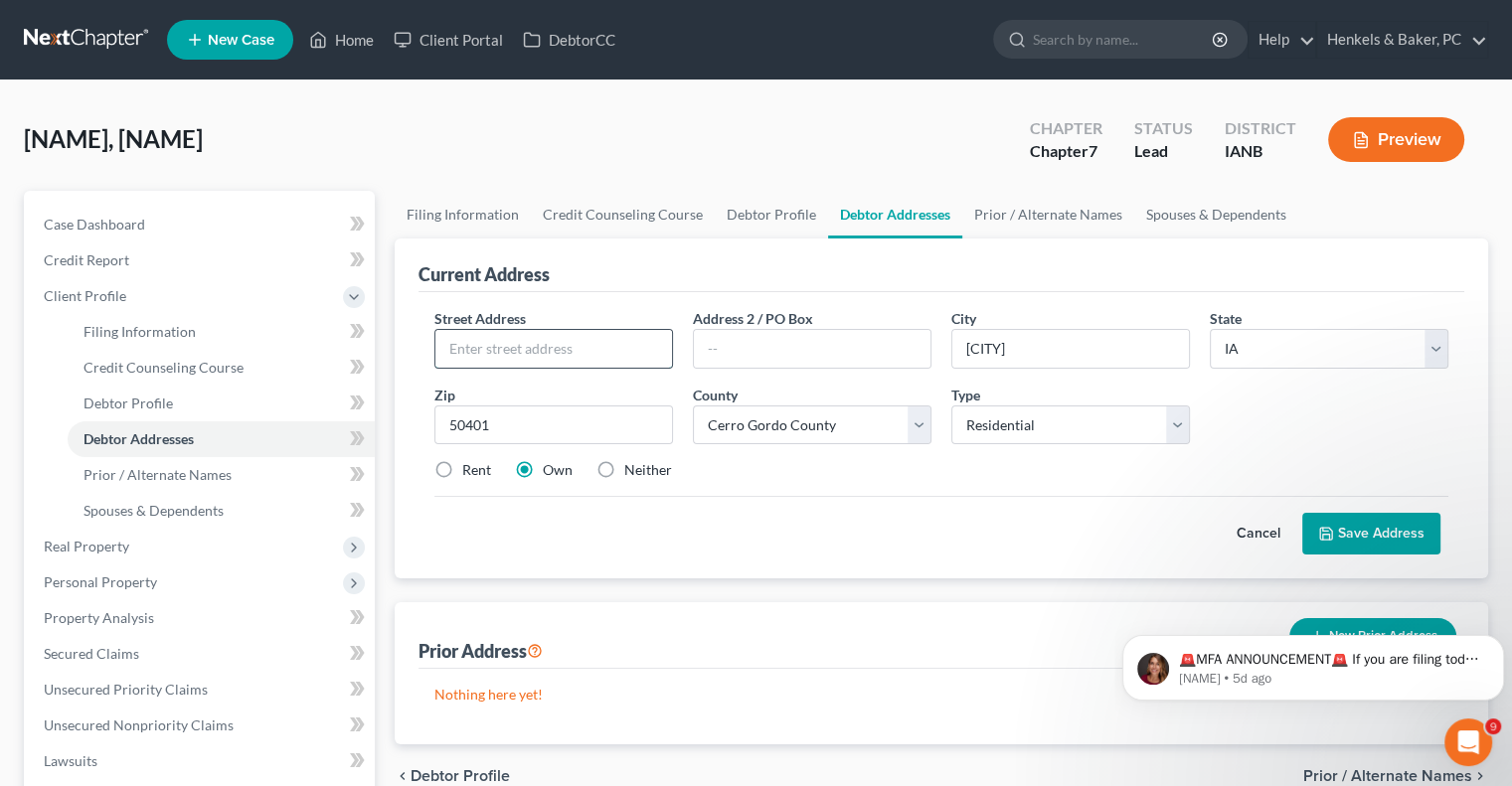 drag, startPoint x: 517, startPoint y: 332, endPoint x: 530, endPoint y: 341, distance: 15.811388 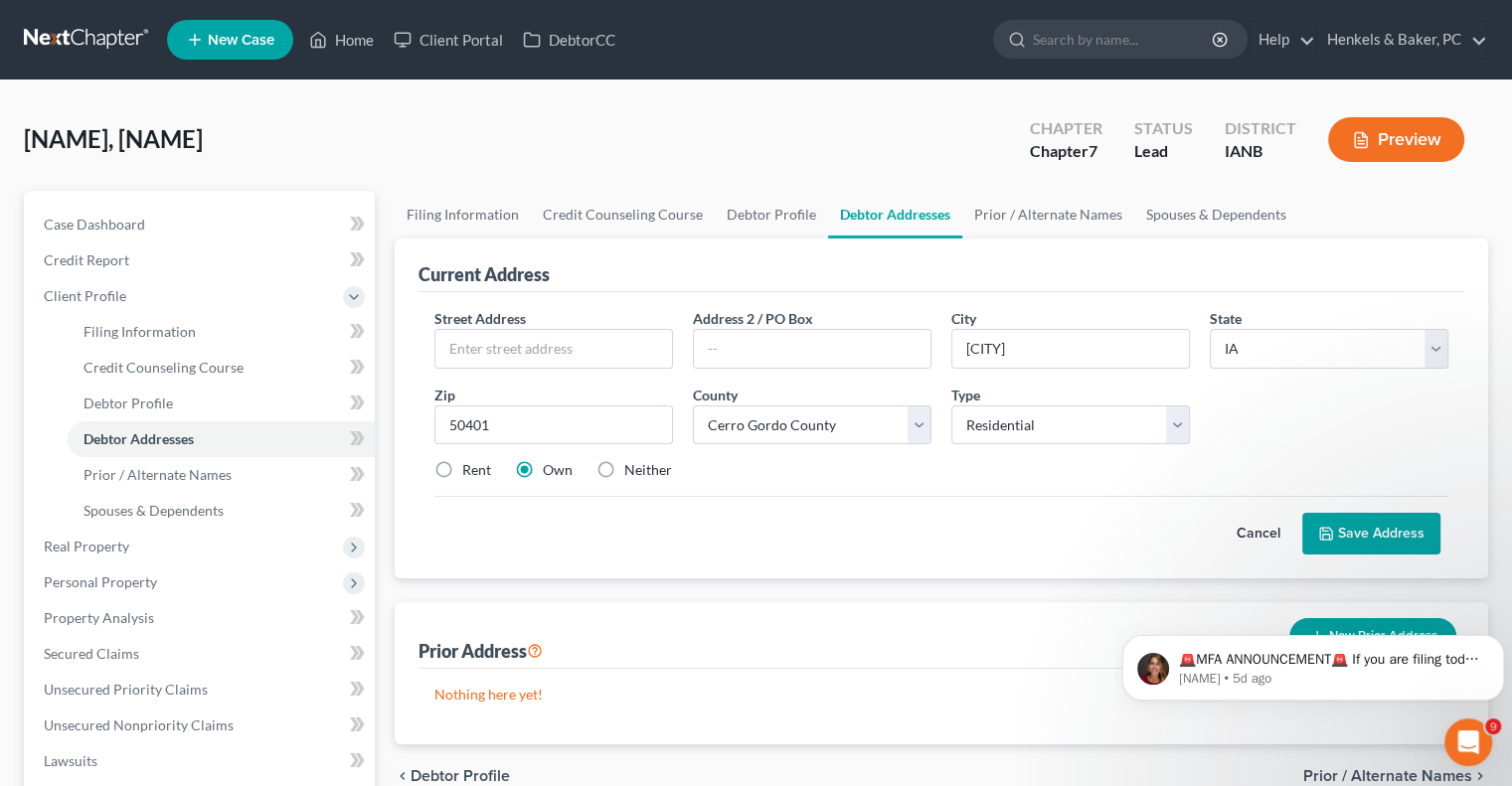 drag, startPoint x: 64, startPoint y: 84, endPoint x: 82, endPoint y: 85, distance: 18.027756 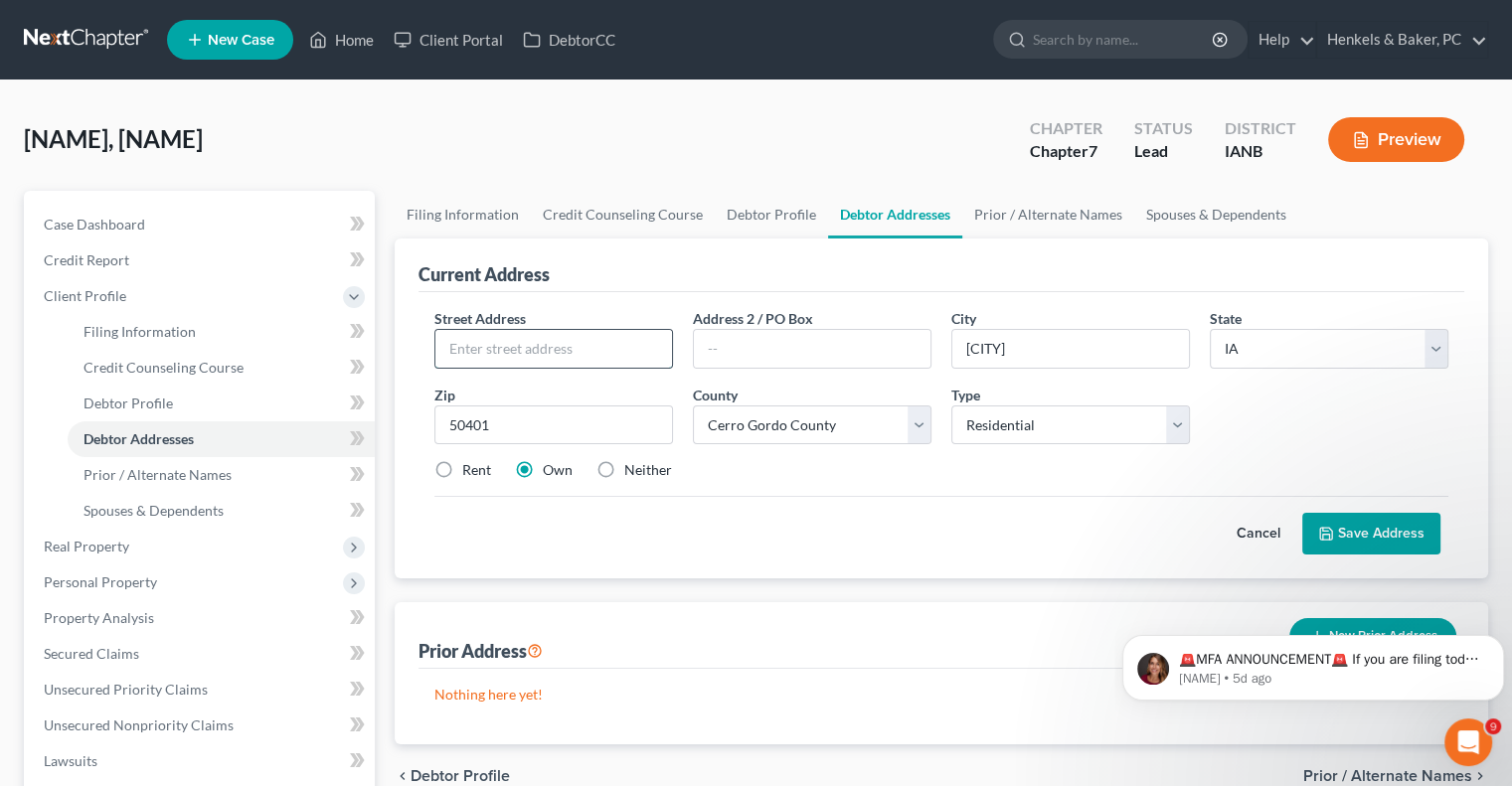 click at bounding box center (554, 349) 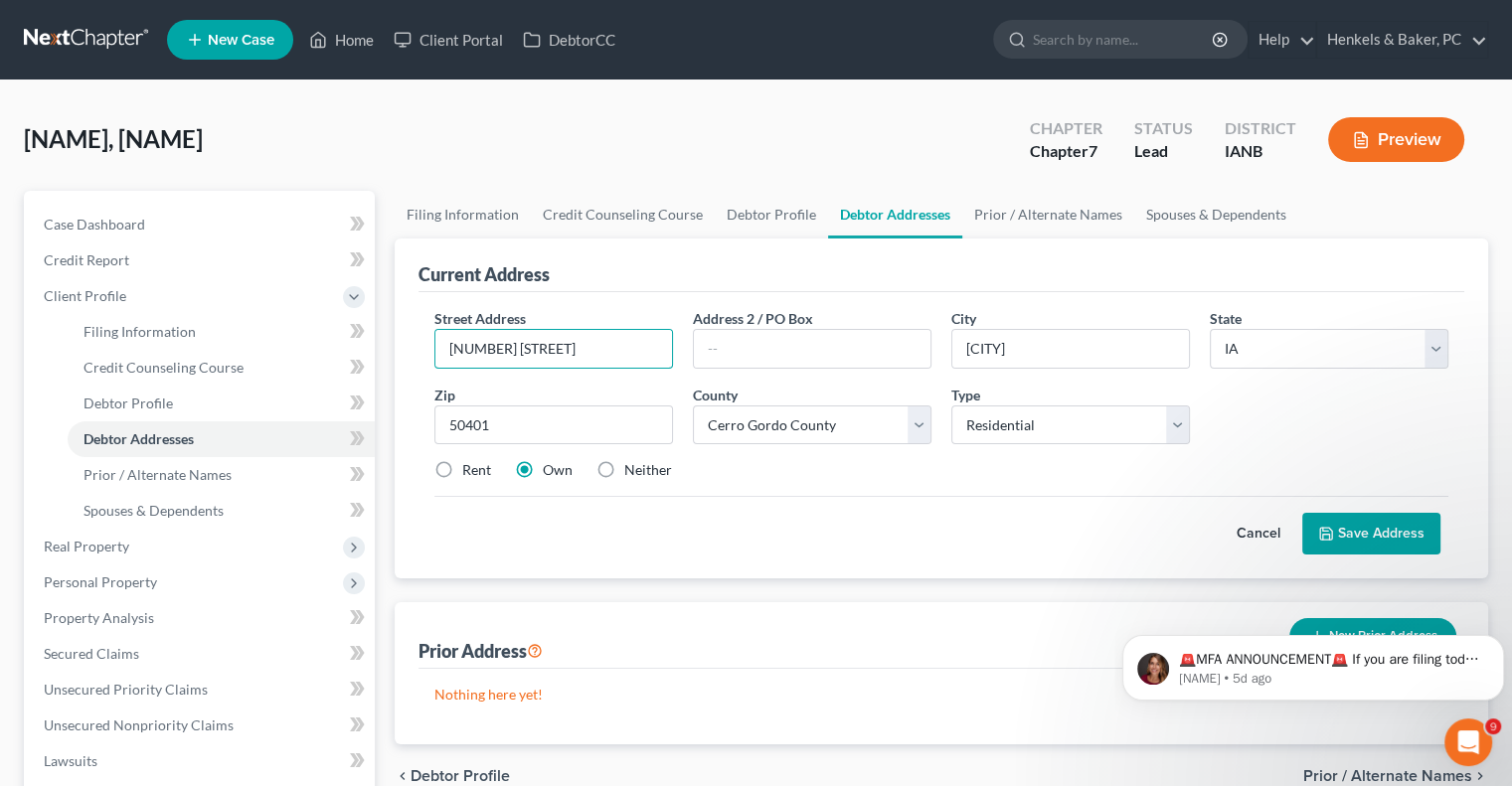 type on "[NUMBER] [STREET]" 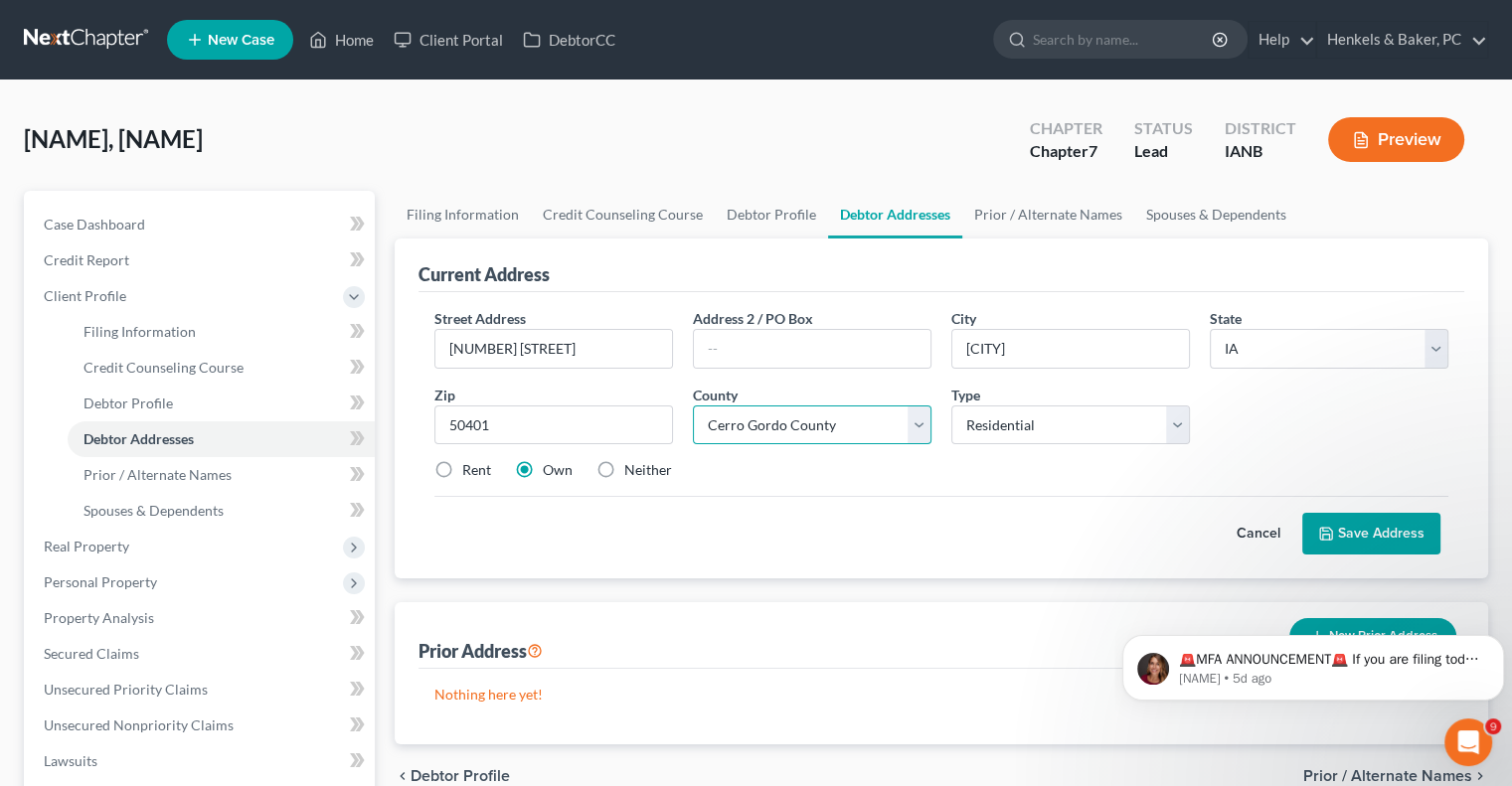drag, startPoint x: 889, startPoint y: 462, endPoint x: 1192, endPoint y: 451, distance: 303.1996 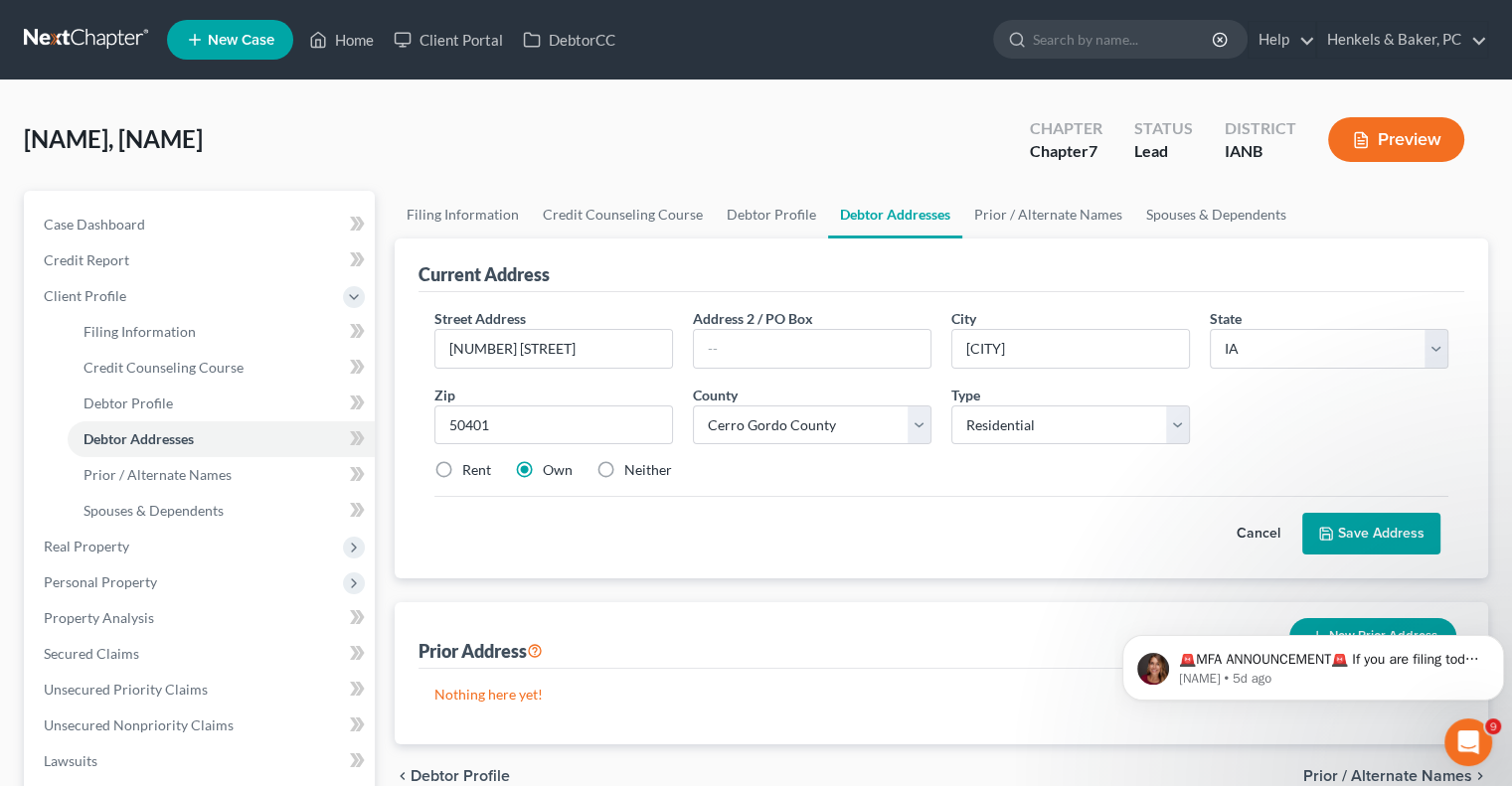 click on "Street Address
*
[NUMBER] [STREET] Address 2 / PO Box
City
*
[CITY]
State
*
State AL AK AR AZ CA CO CT DE DC FL GA GU HI ID IL IN IA KS KY LA ME MD MA MI MN MS MO MT NC JD NE NV NH NJ NM NY OH OK OR PA PR RI SC SD TN TX UT VI VA VT WA WV WI WY
Zip
*
[ZIP]
County
*
County Adair County Adams County Allamakee County Appanoose County Audubon County Benton County Black Hawk County Boone County Bremer County Buchanan County Buena Vista County Butler County Calhoun County Carroll County Cass County Cedar County Cerro Gordo County Cherokee County Chickasaw County Clarke County Clay County Clayton County Clinton County Crawford County Dallas County Davis County Decatur County Delaware County Des Moines County Dickinson County Dubuque County Emmet County Fayette County Floyd County Franklin County Fremont County Greene County Grundy County Guthrie County Hamilton County Hancock County Hardin County Harrison County Henry County Howard County Type" at bounding box center [941, 402] 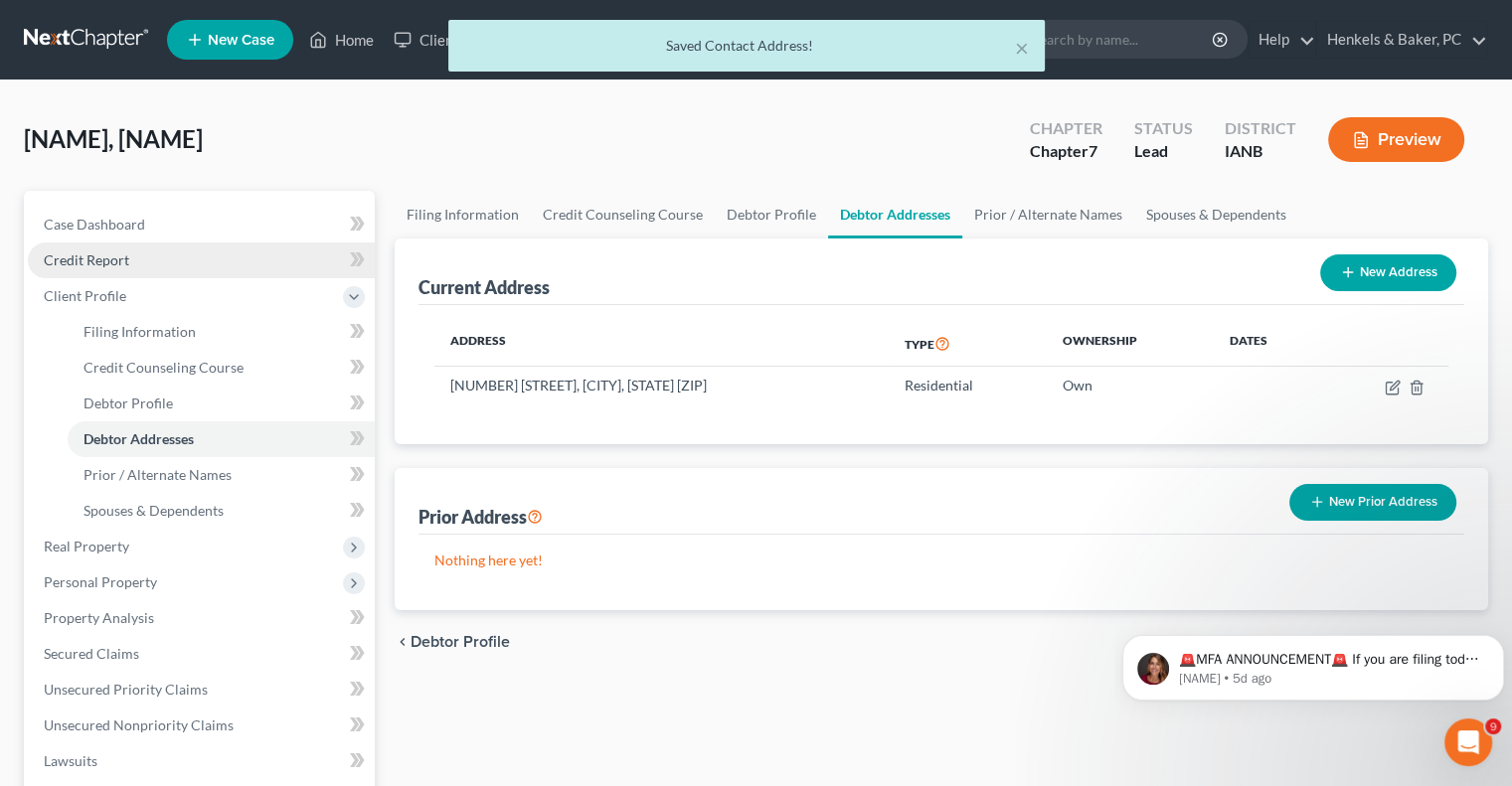 click on "Credit Report" at bounding box center [201, 260] 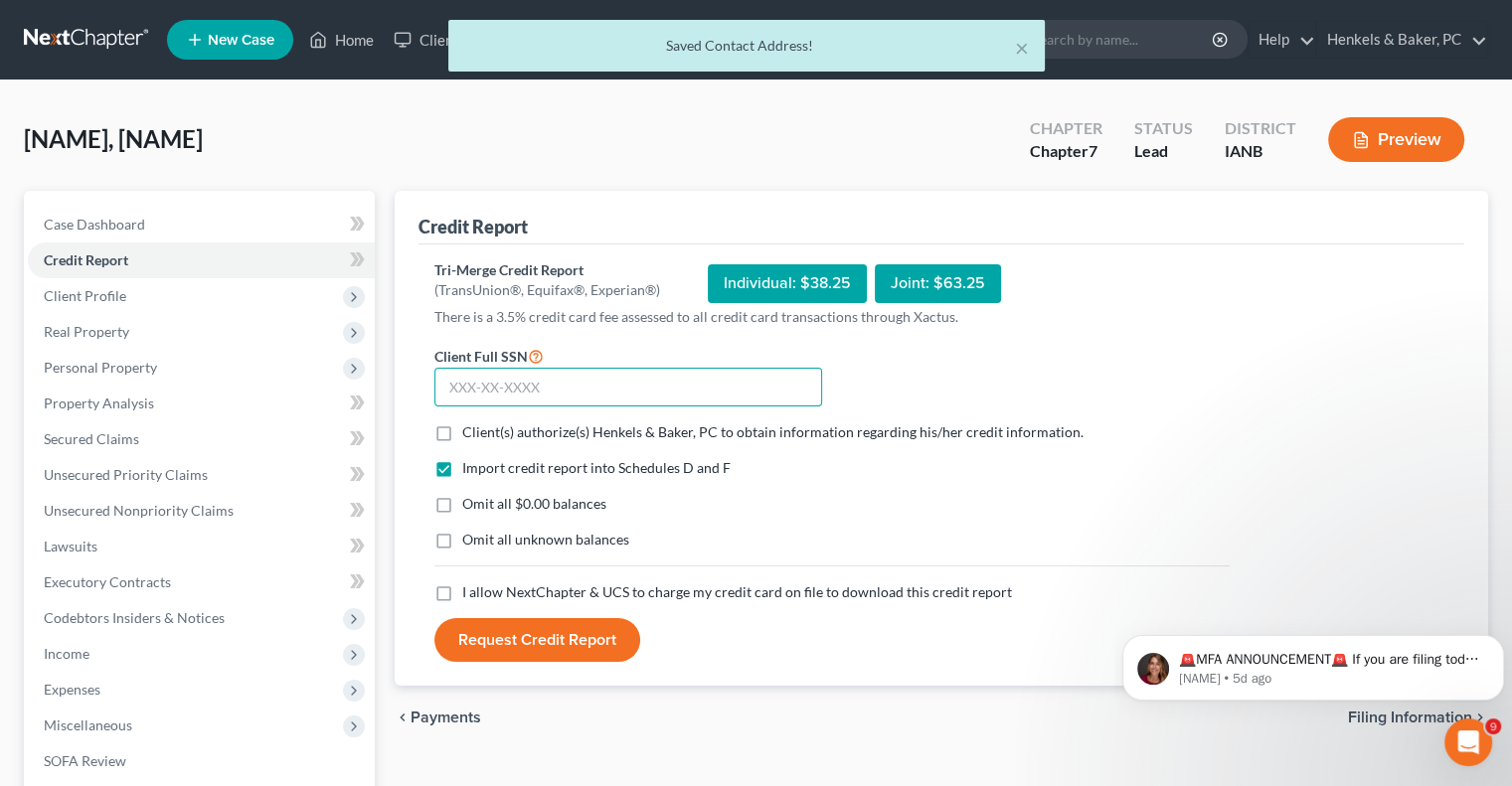 click at bounding box center (628, 388) 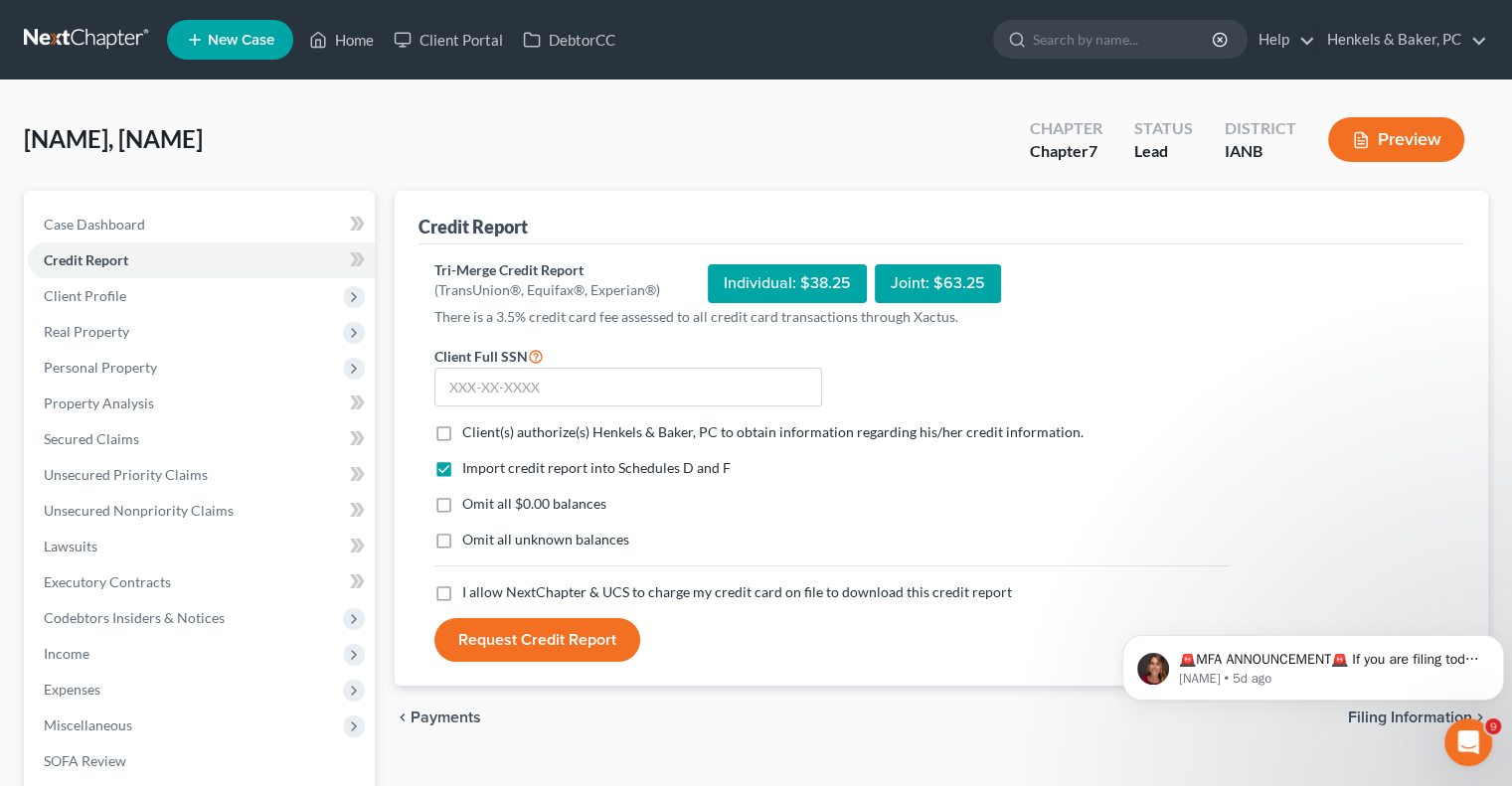 click on "[LAST_NAME], [LAST_NAME] Upgraded Chapter Chapter  7 Status Lead District IANB Preview" at bounding box center (756, 147) 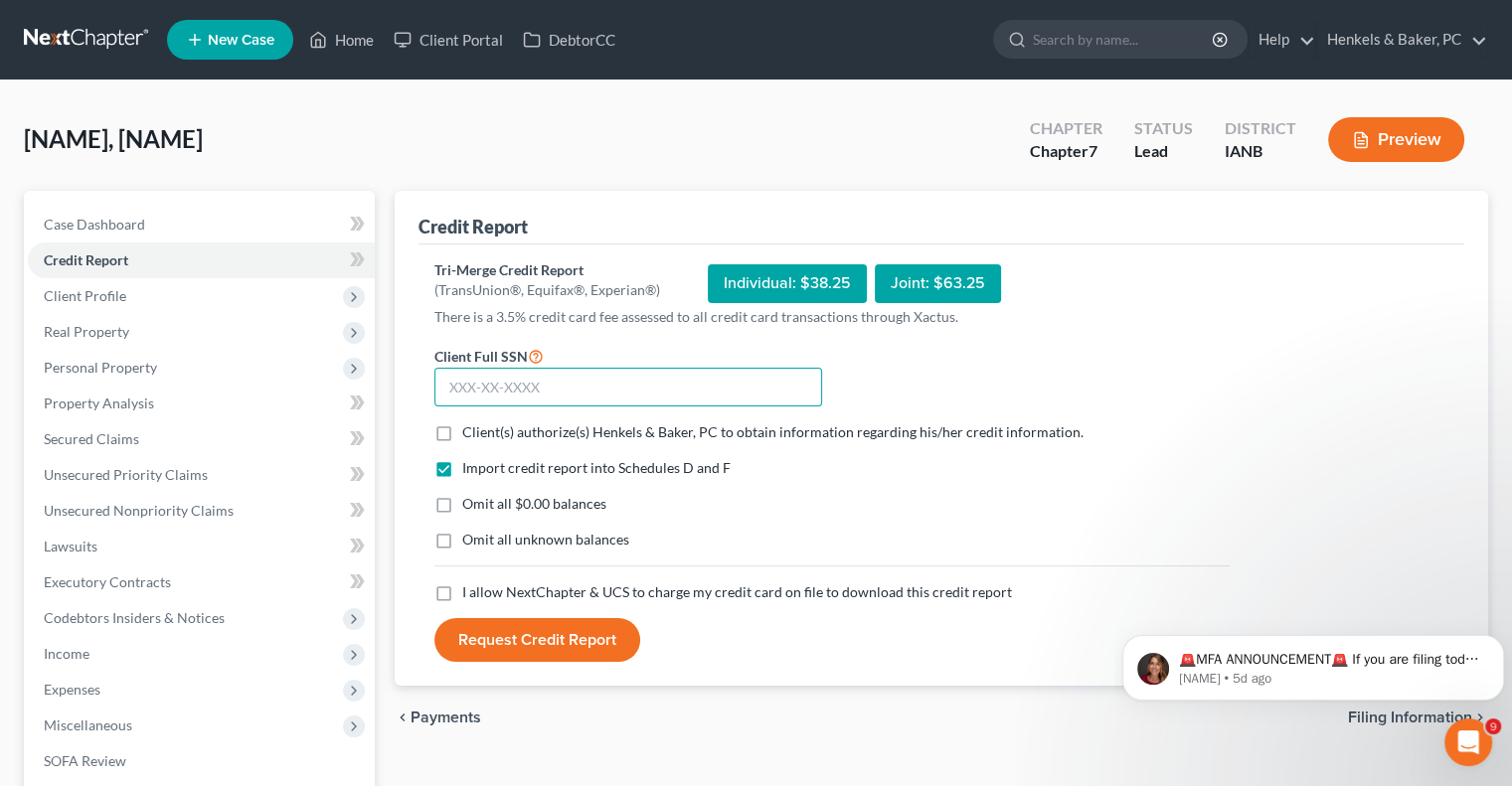 click at bounding box center (628, 388) 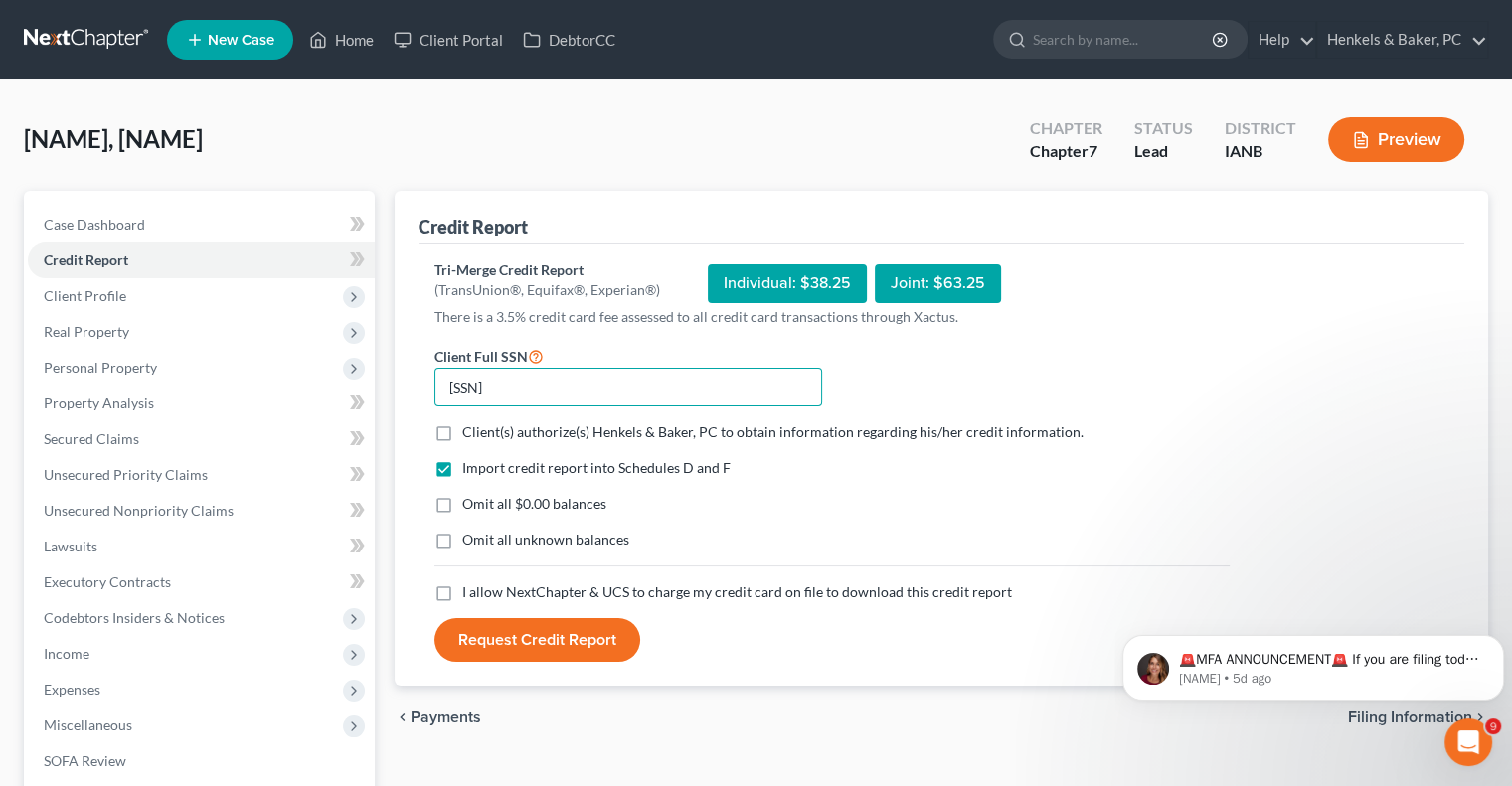 type on "[SSN]" 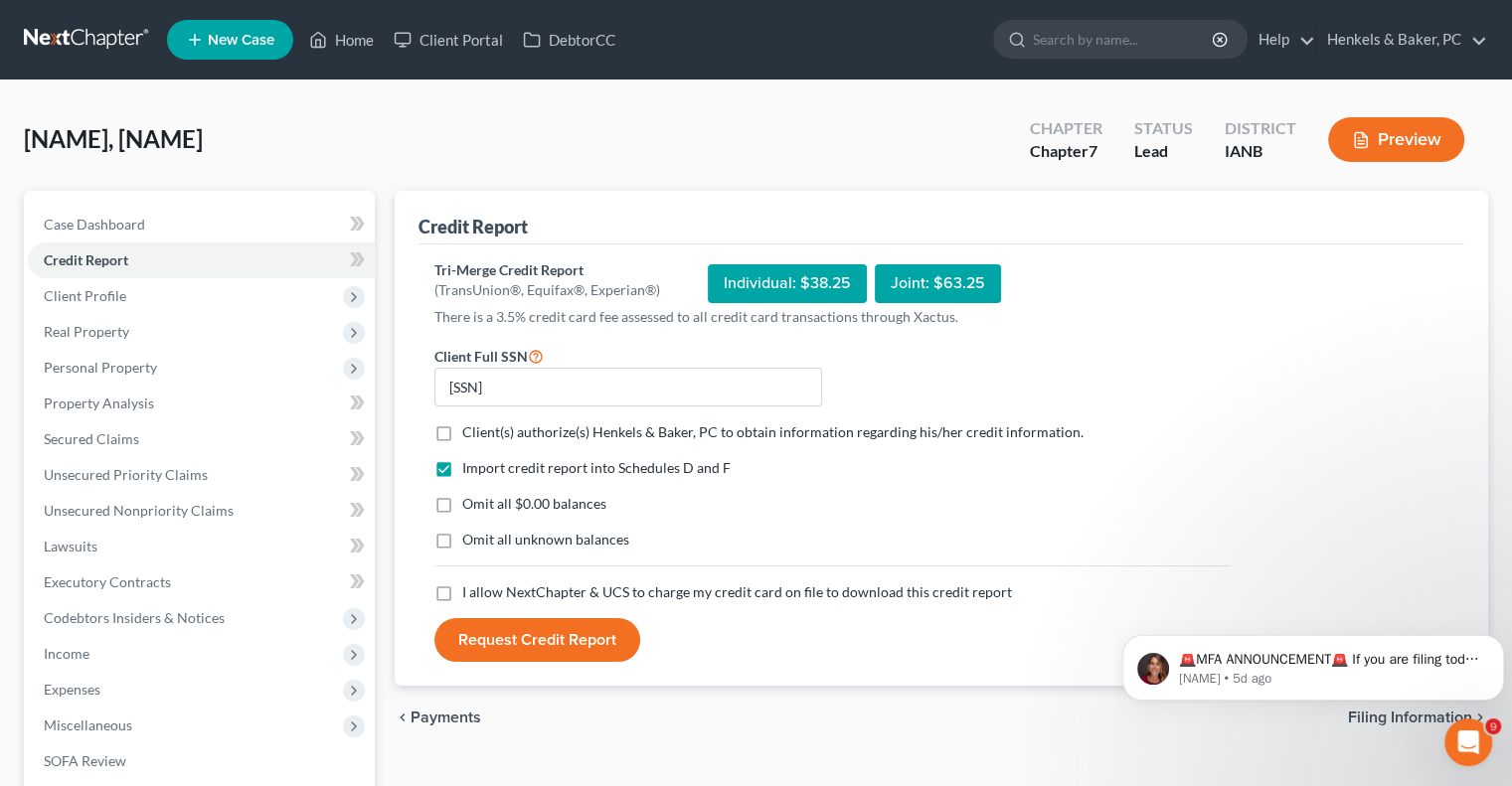 click on "Client(s) authorize(s) Henkels & Baker, PC to obtain information regarding his/her credit information.
*" at bounding box center (772, 432) 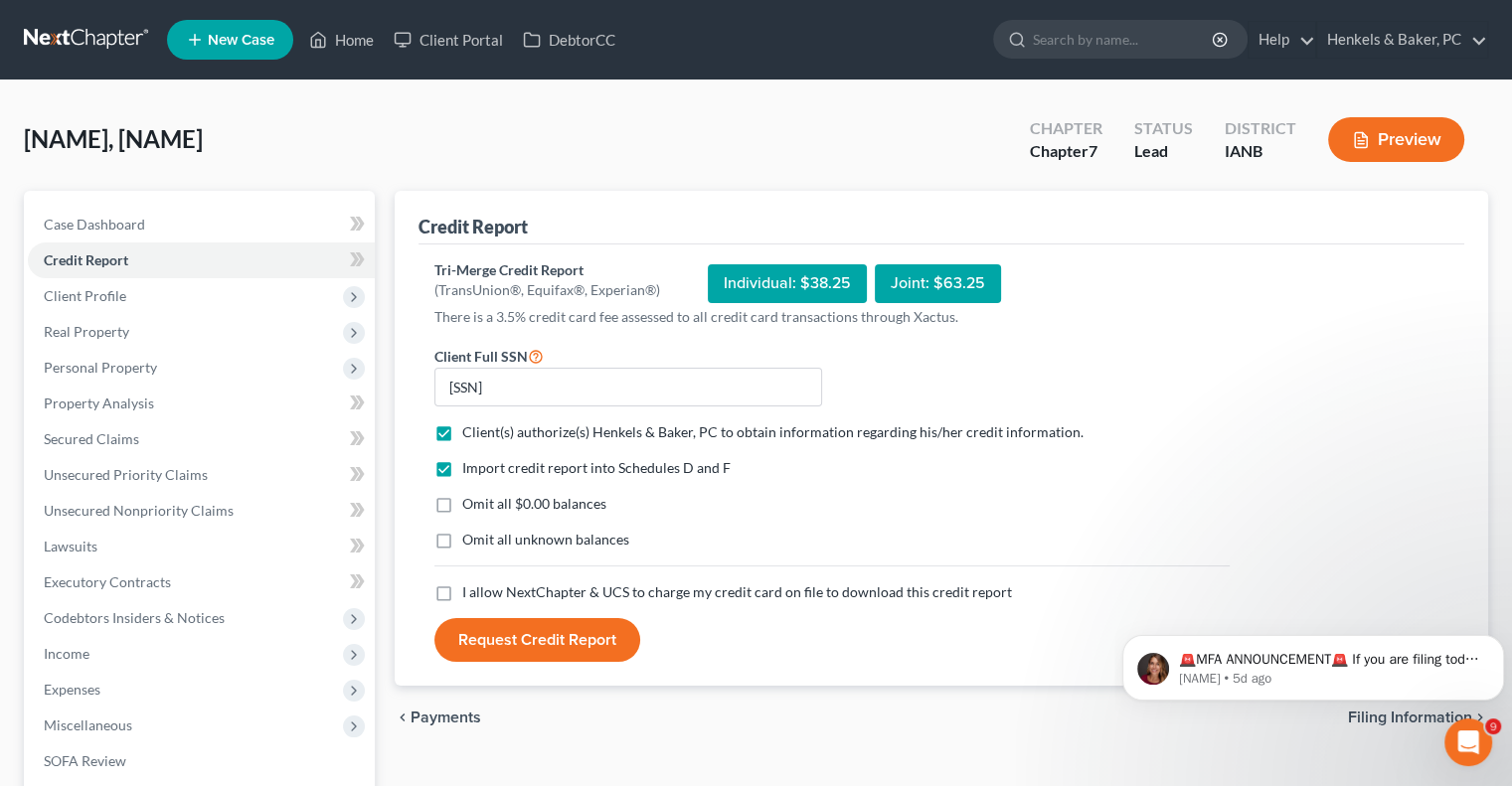 drag, startPoint x: 446, startPoint y: 495, endPoint x: 450, endPoint y: 527, distance: 32.24903 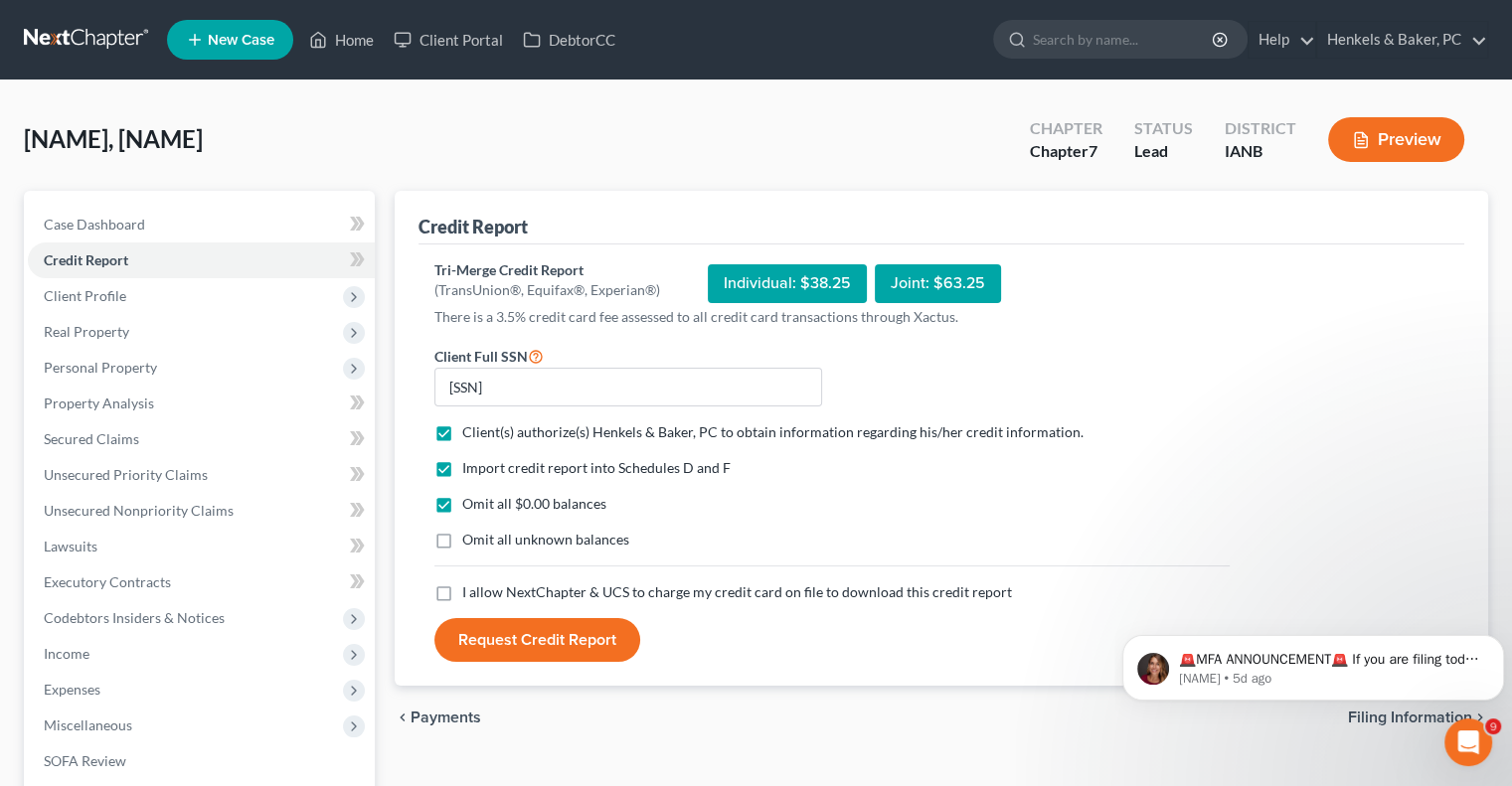 click on "Omit all unknown balances" at bounding box center [546, 540] 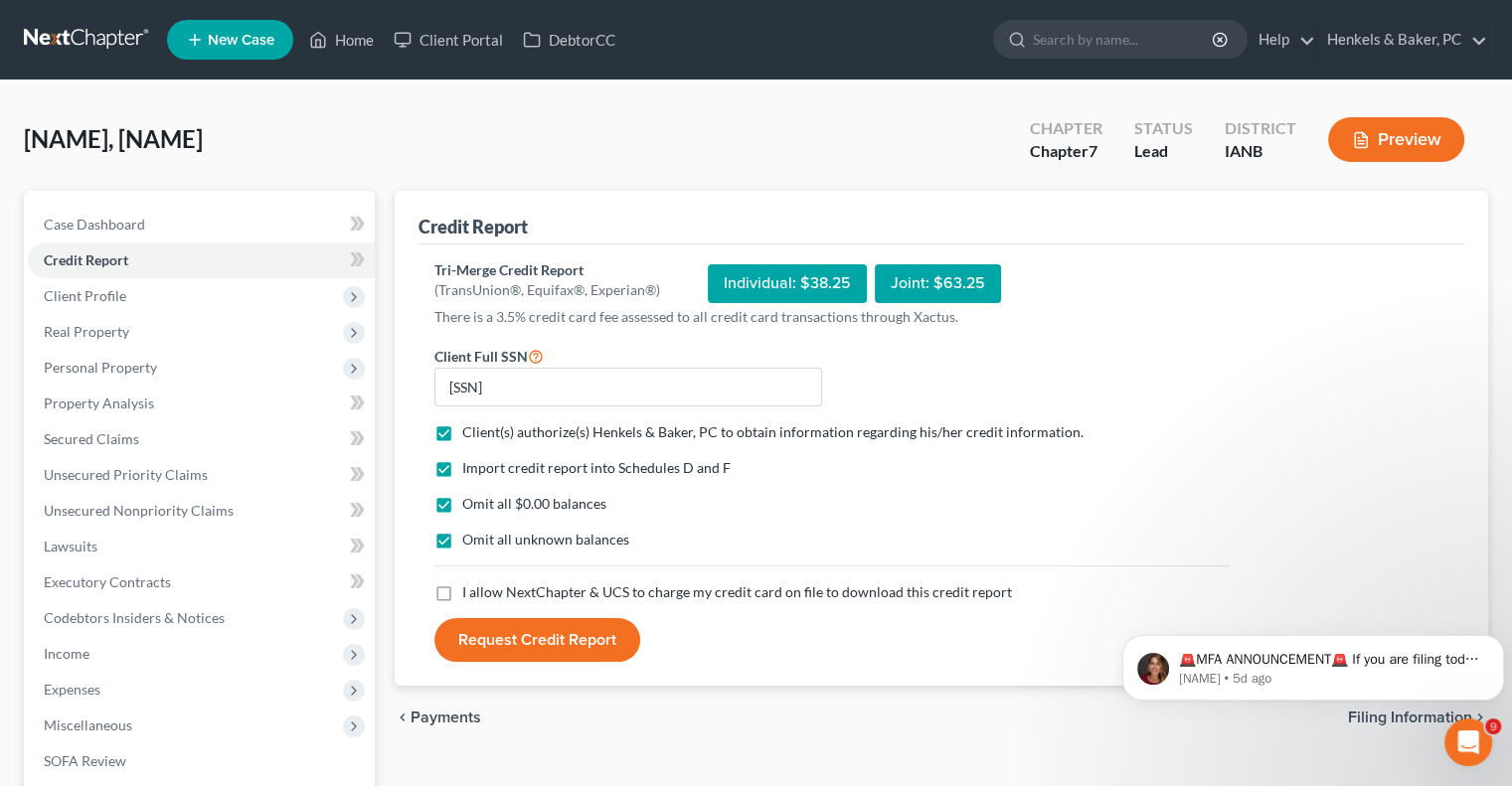 click on "I allow NextChapter & UCS to charge my credit card on file to download this credit report
*" at bounding box center (737, 592) 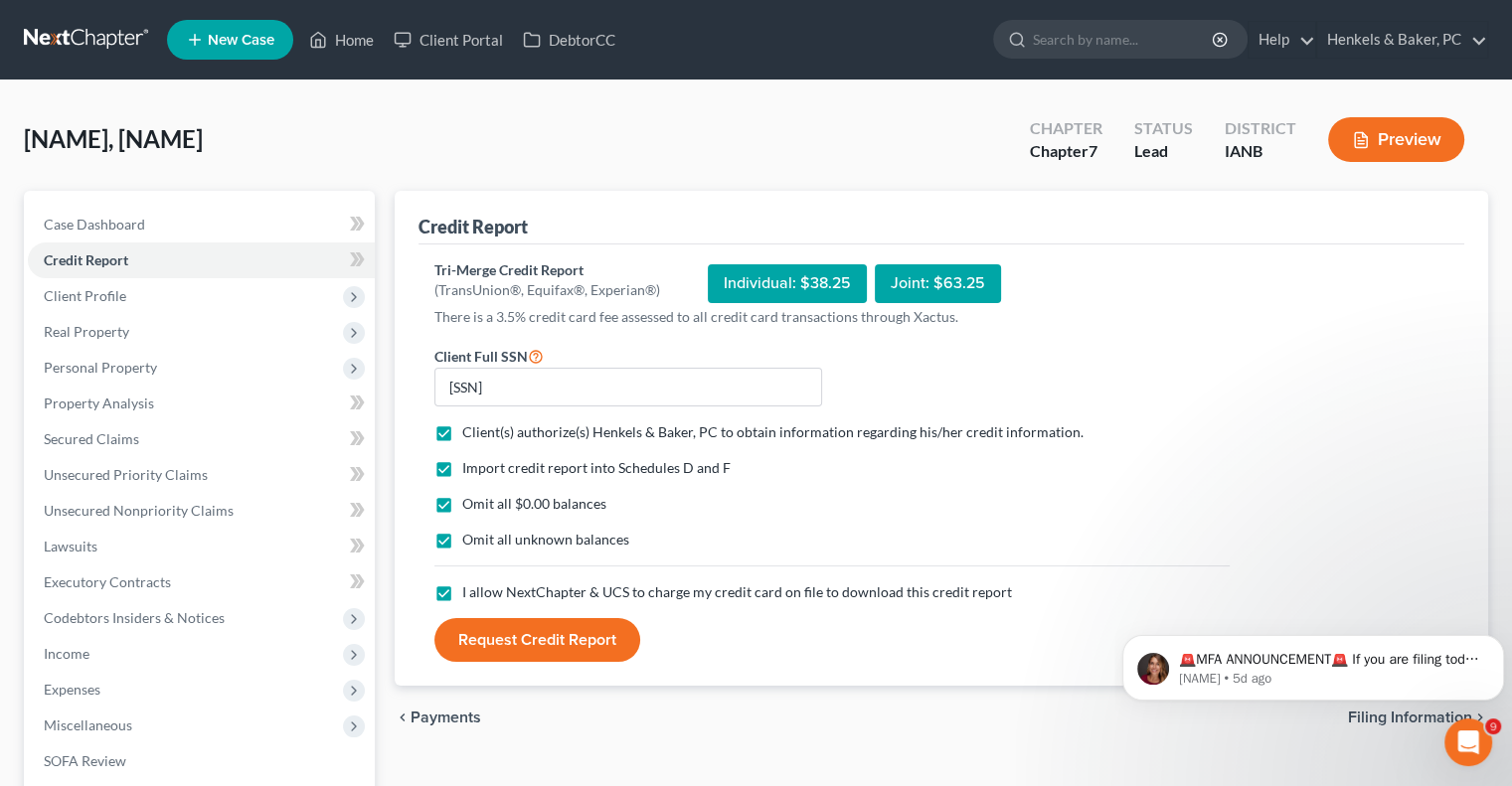 click on "Request Credit Report" at bounding box center [537, 640] 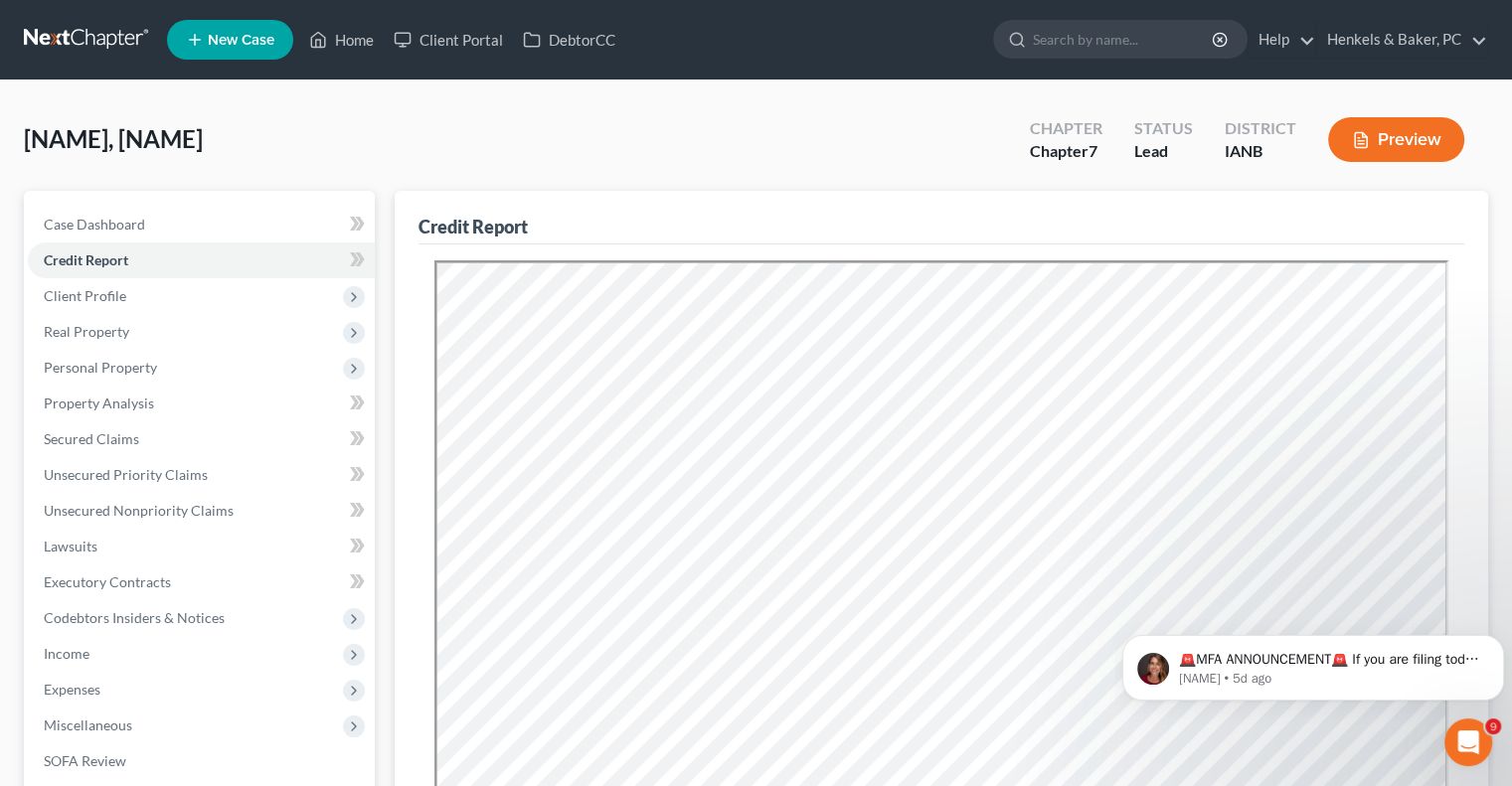 scroll, scrollTop: 0, scrollLeft: 0, axis: both 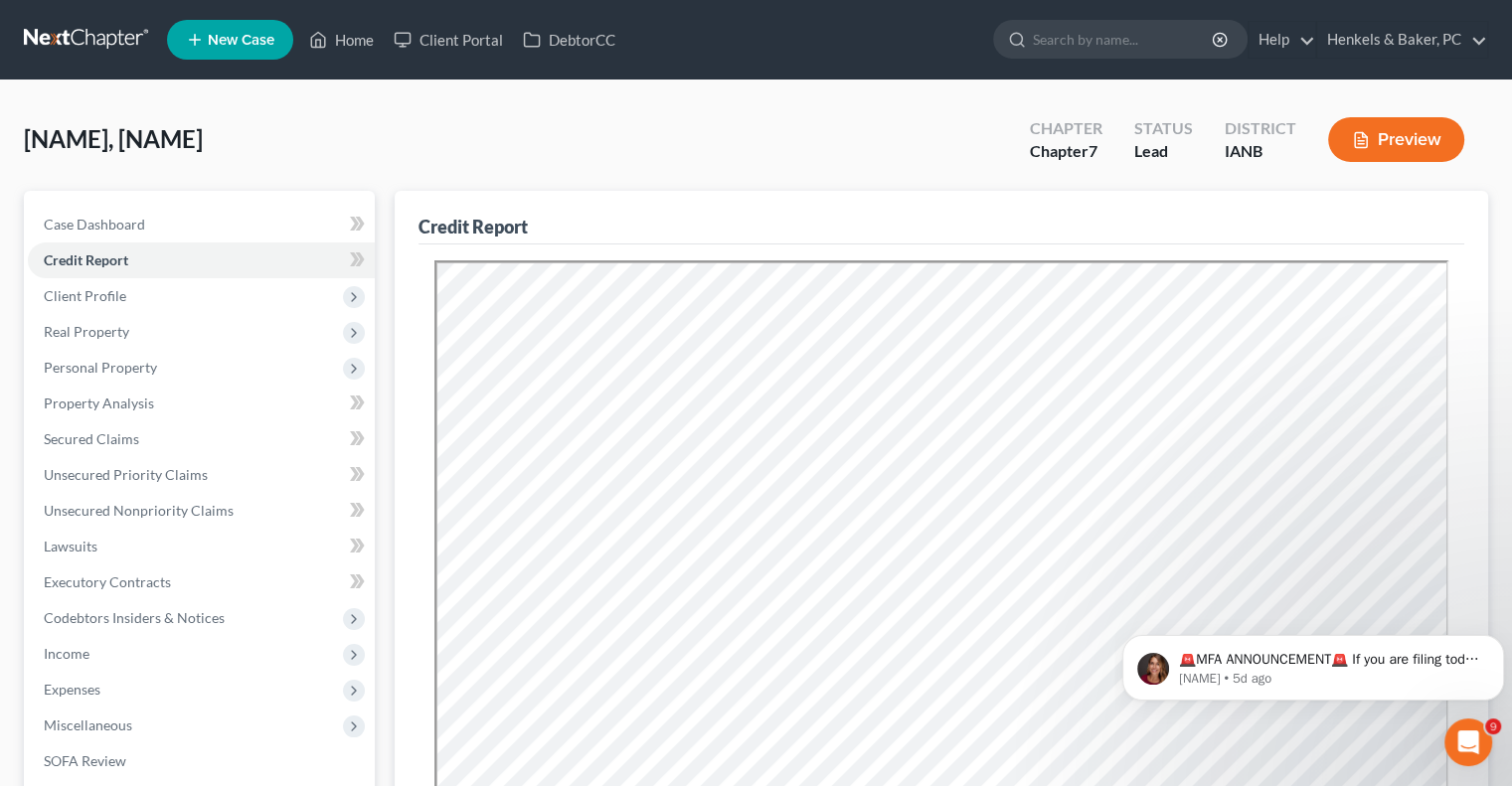 click on "[NAME], [NAME] Upgraded Chapter Chapter  7 Status Lead District IANB Preview Petition Navigation
Case Dashboard
Payments
Invoices
Payments
Payments
Credit Report" at bounding box center (756, 675) 